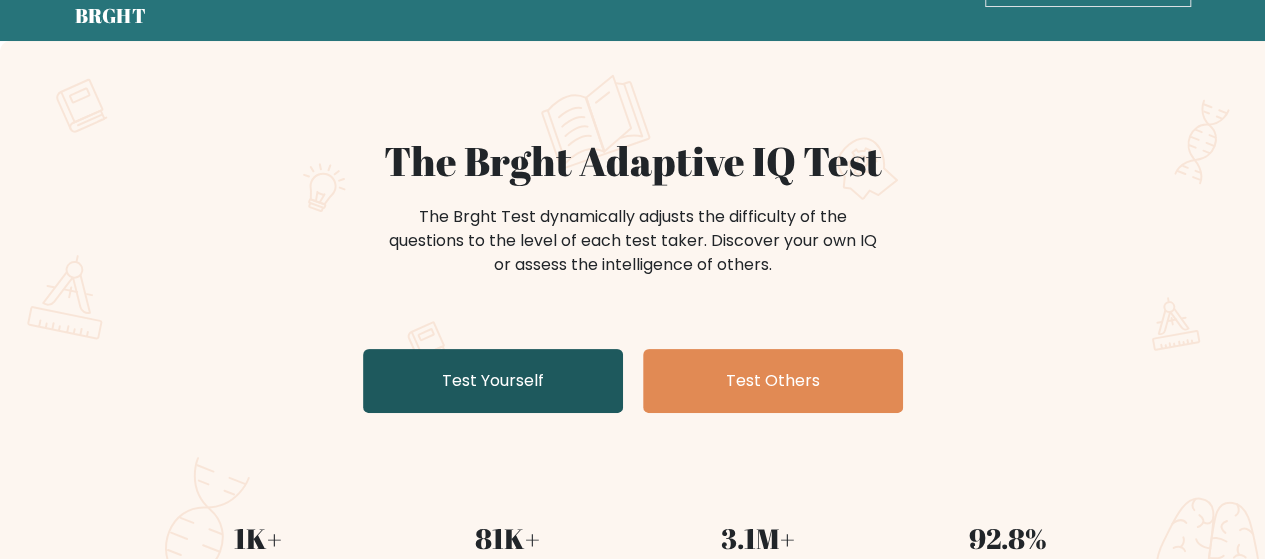 scroll, scrollTop: 100, scrollLeft: 0, axis: vertical 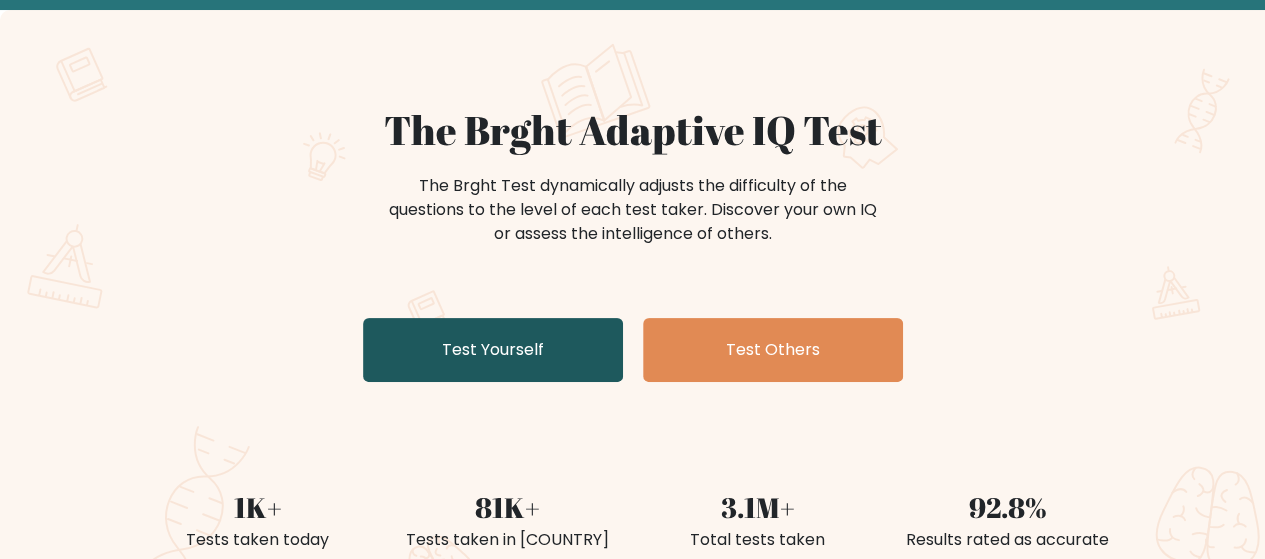 click on "Test Yourself" at bounding box center [493, 350] 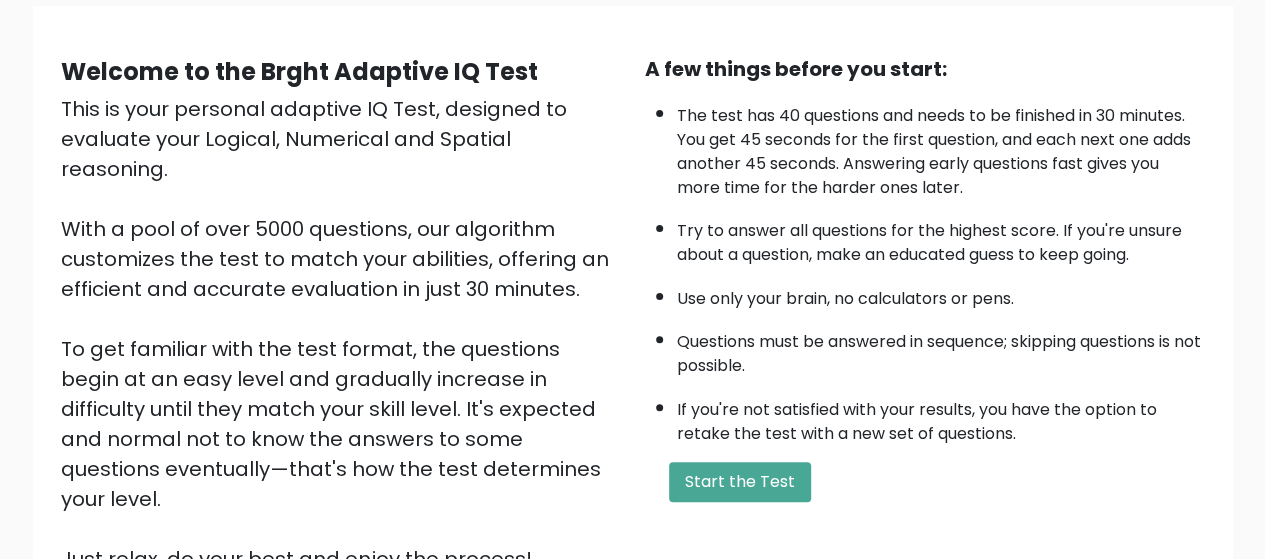 scroll, scrollTop: 300, scrollLeft: 0, axis: vertical 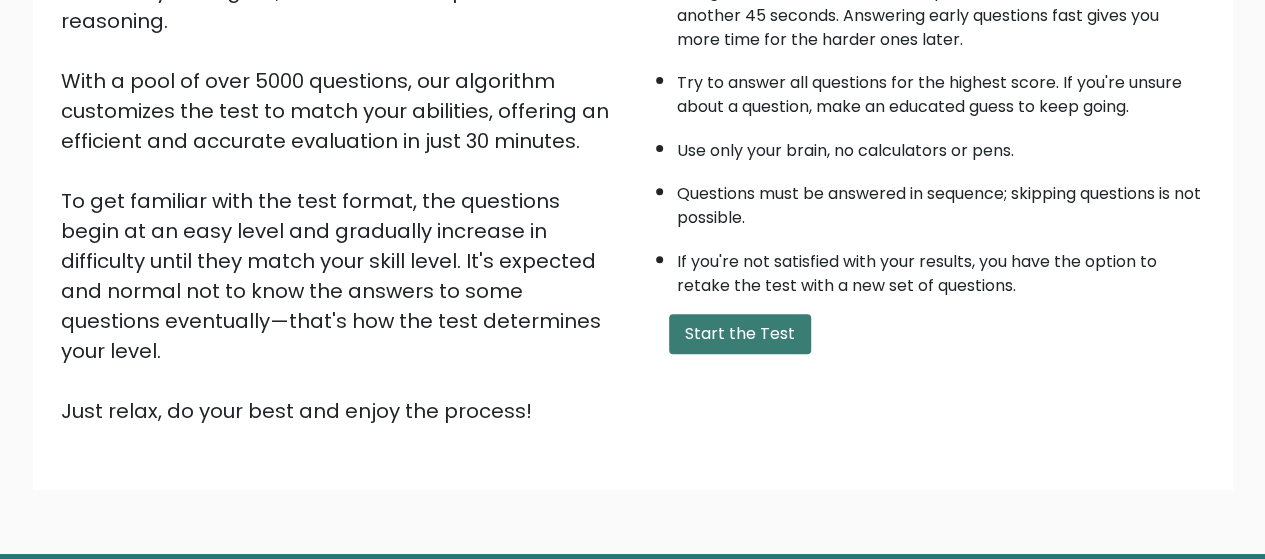 click on "Start the Test" at bounding box center (740, 334) 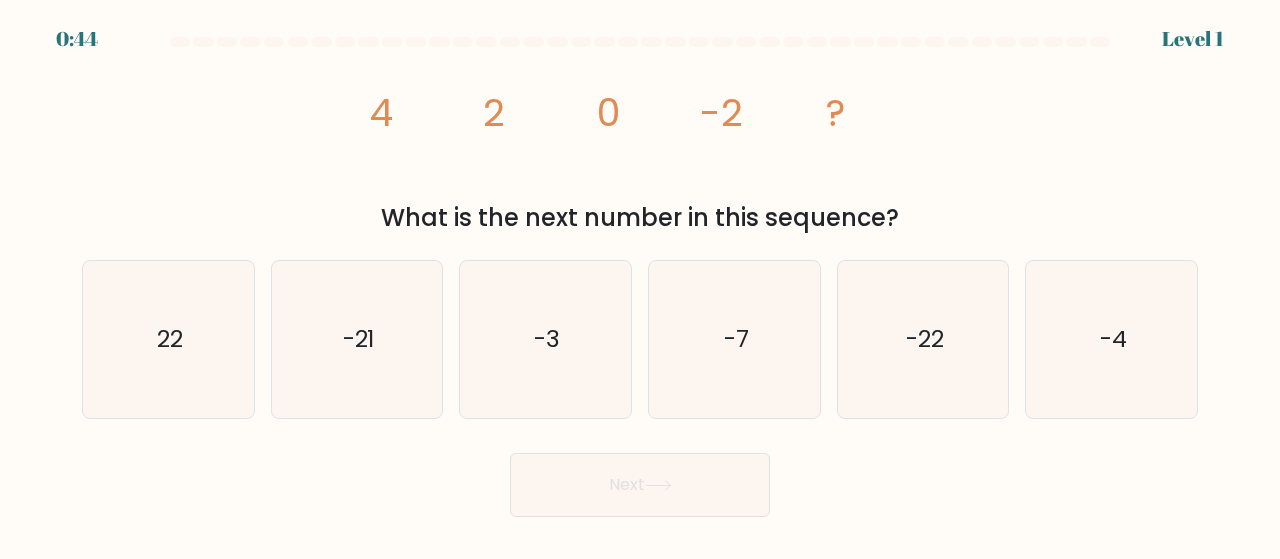 scroll, scrollTop: 0, scrollLeft: 0, axis: both 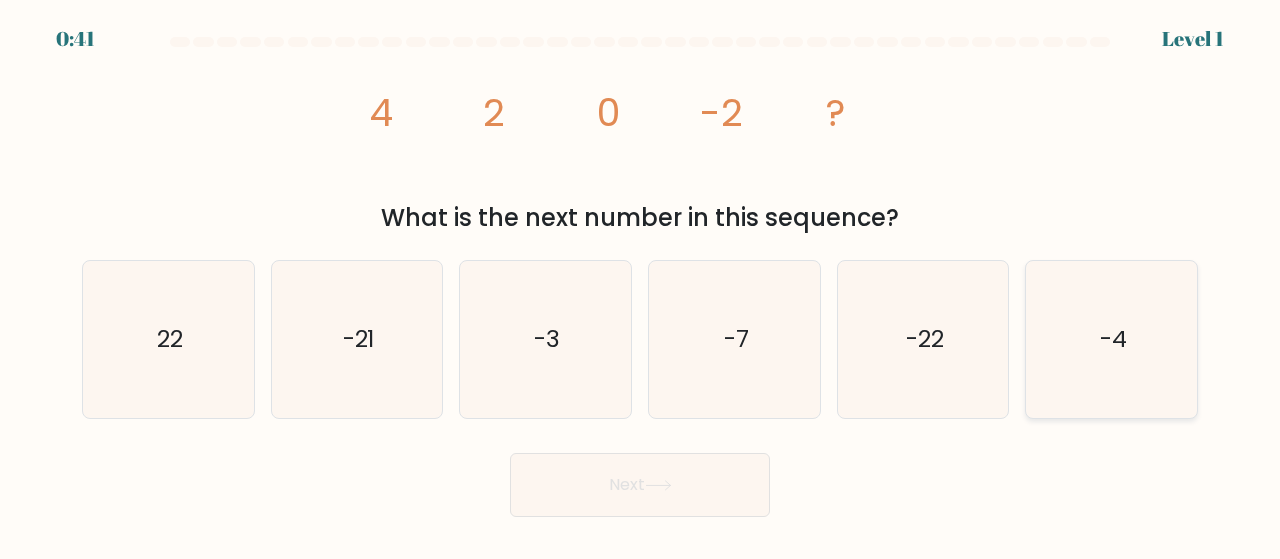 click on "-4" at bounding box center [1111, 339] 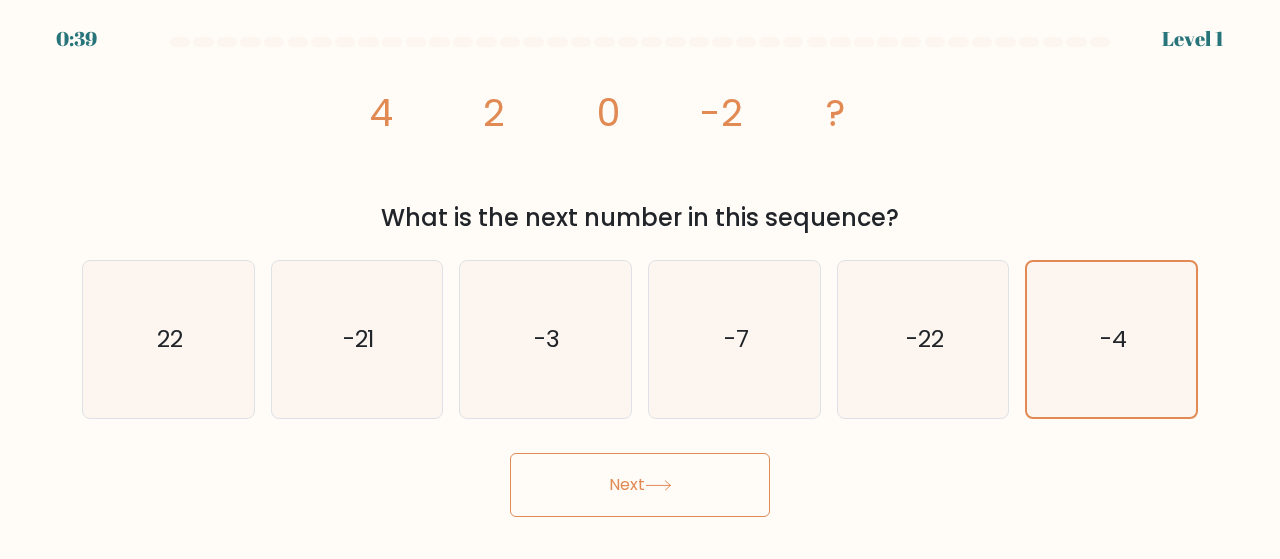 click on "Next" at bounding box center [640, 485] 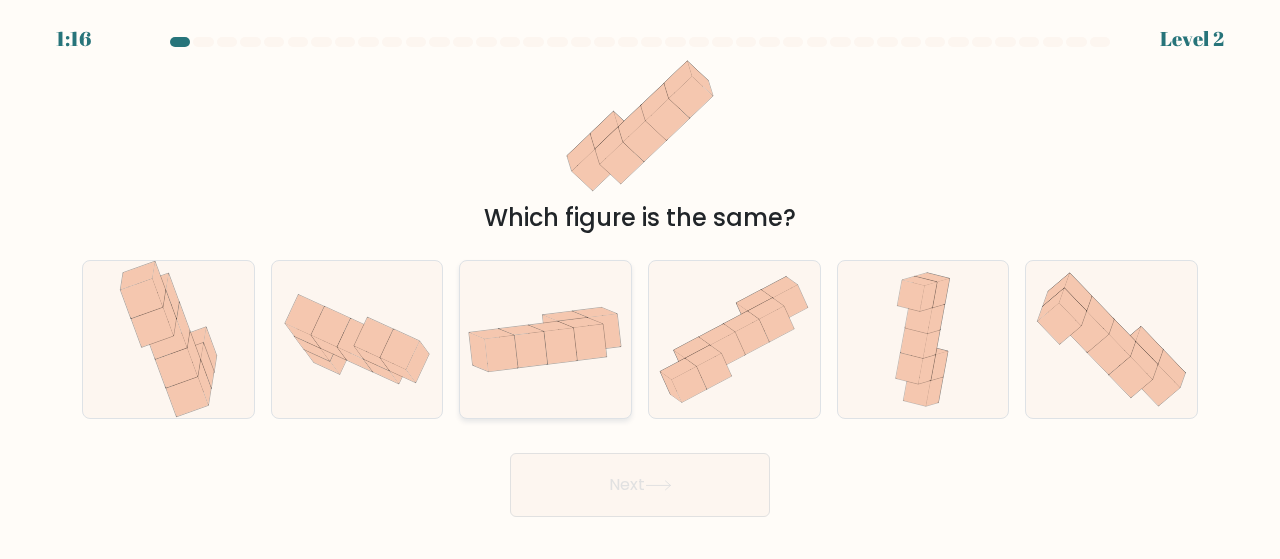click on "c." at bounding box center [640, 282] 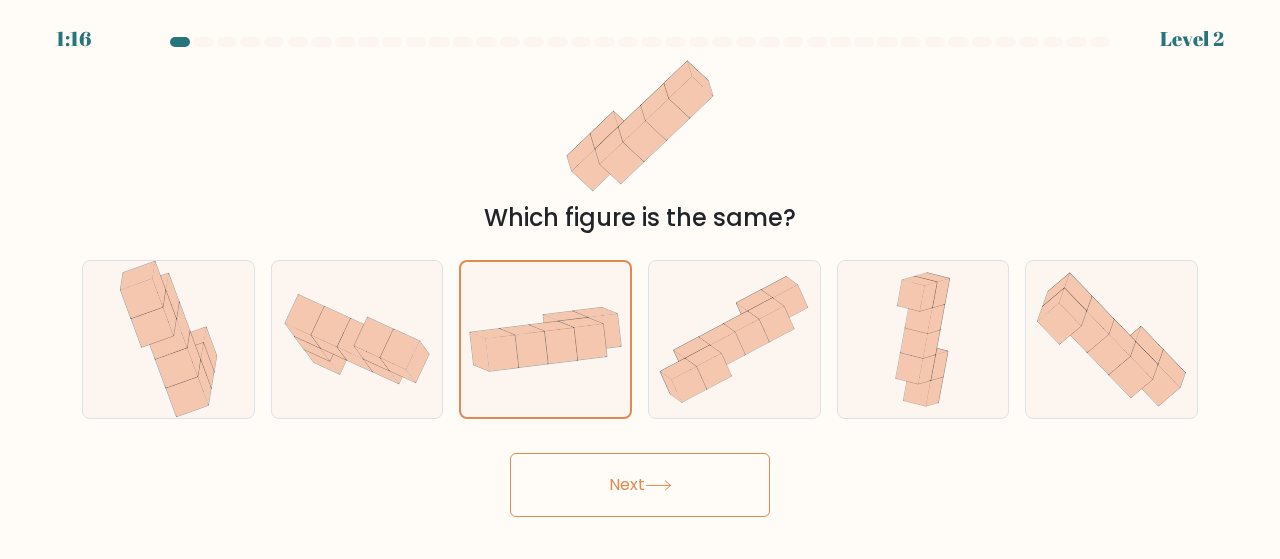 click at bounding box center (658, 485) 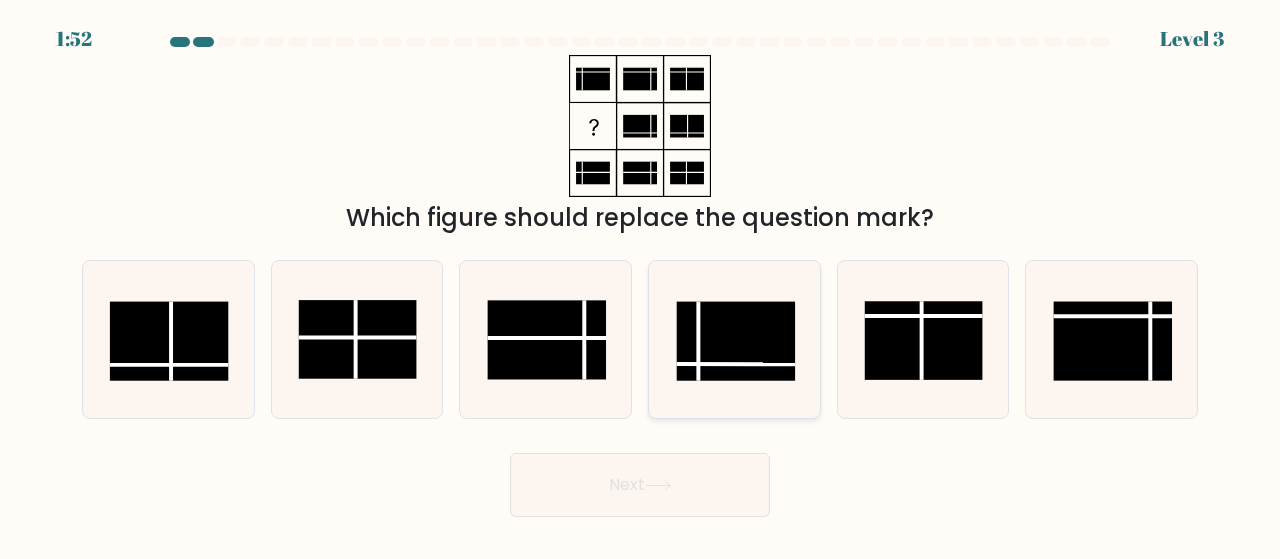 click at bounding box center [734, 339] 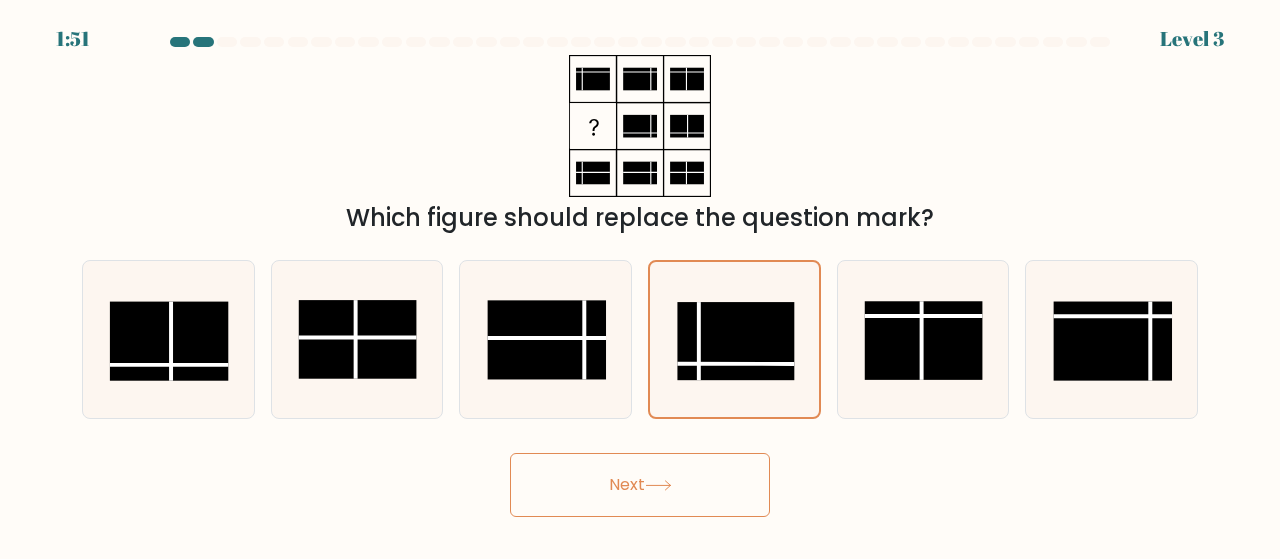 click on "Next" at bounding box center (640, 485) 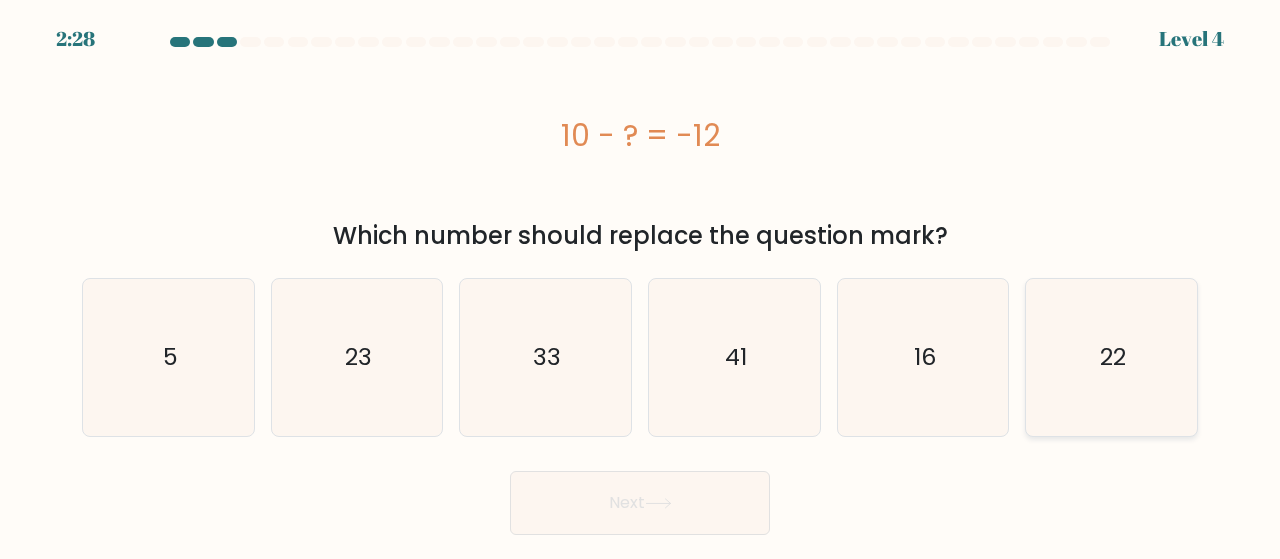 click on "22" at bounding box center [1111, 357] 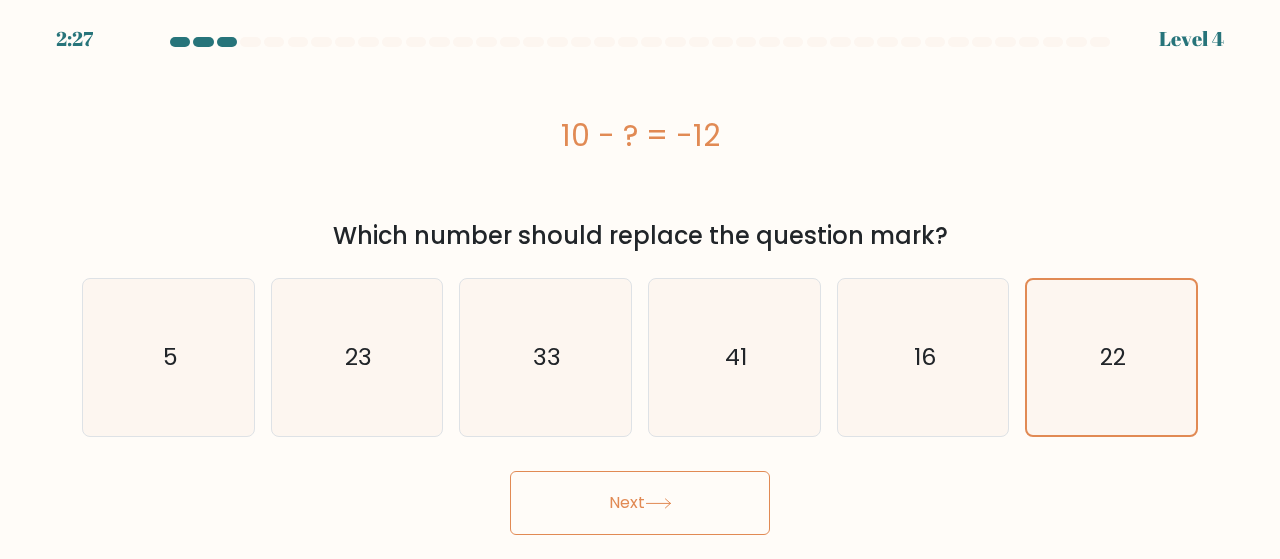 click on "Next" at bounding box center (640, 503) 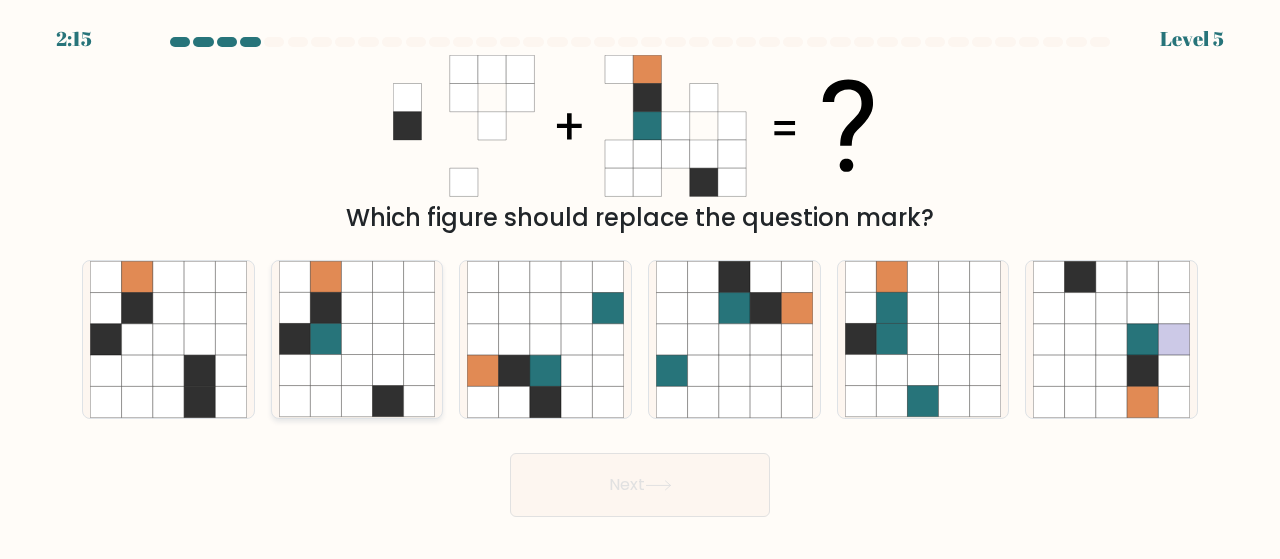 click at bounding box center [388, 339] 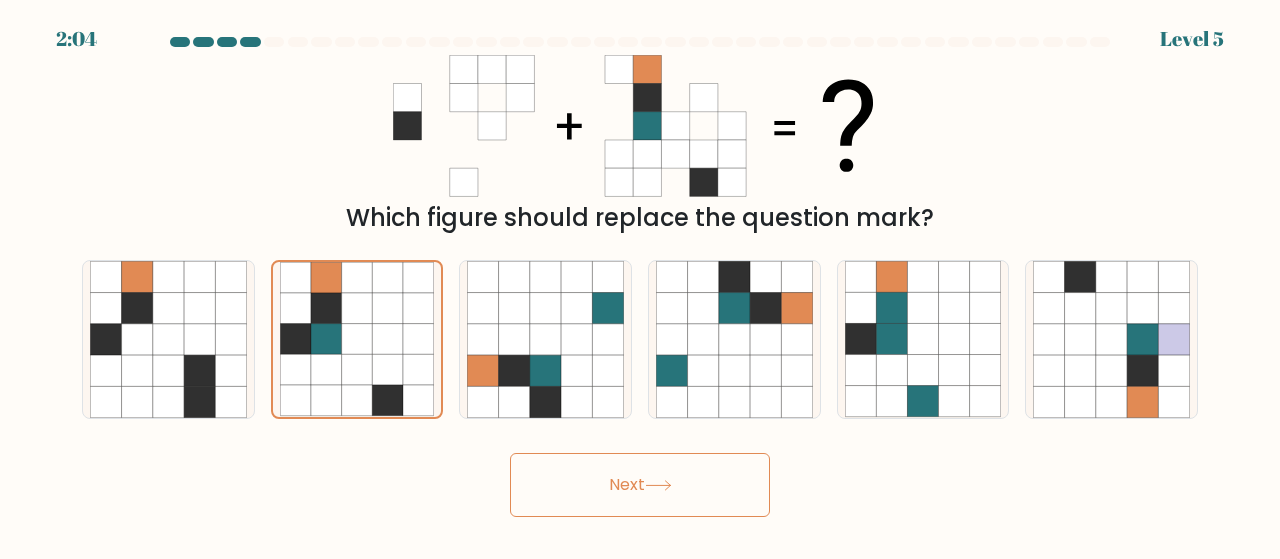 click on "Next" at bounding box center [640, 485] 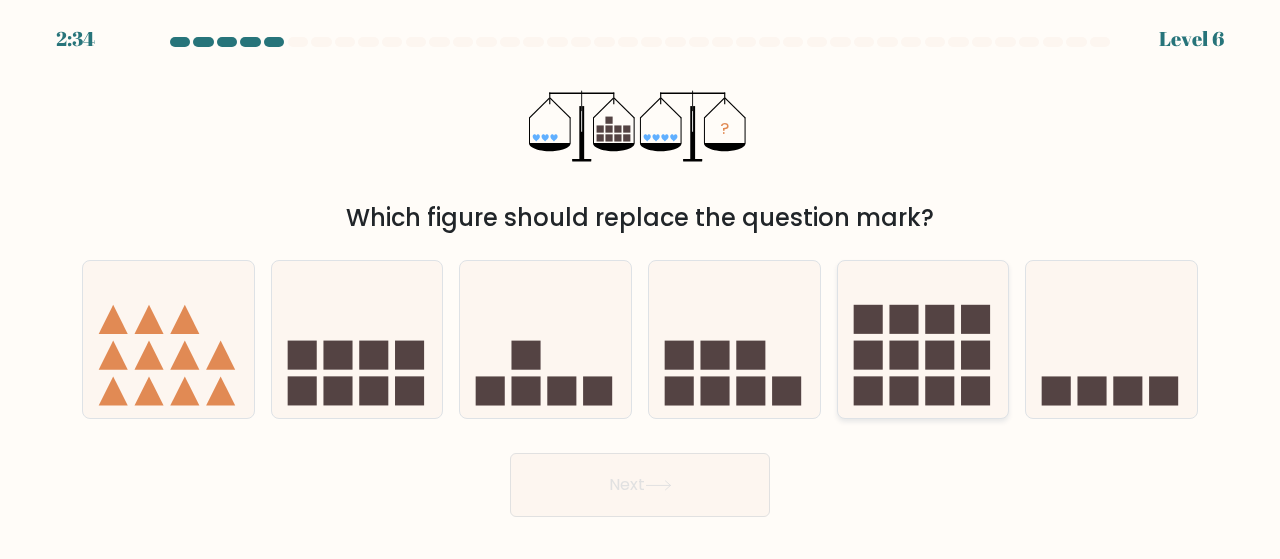 click at bounding box center [903, 391] 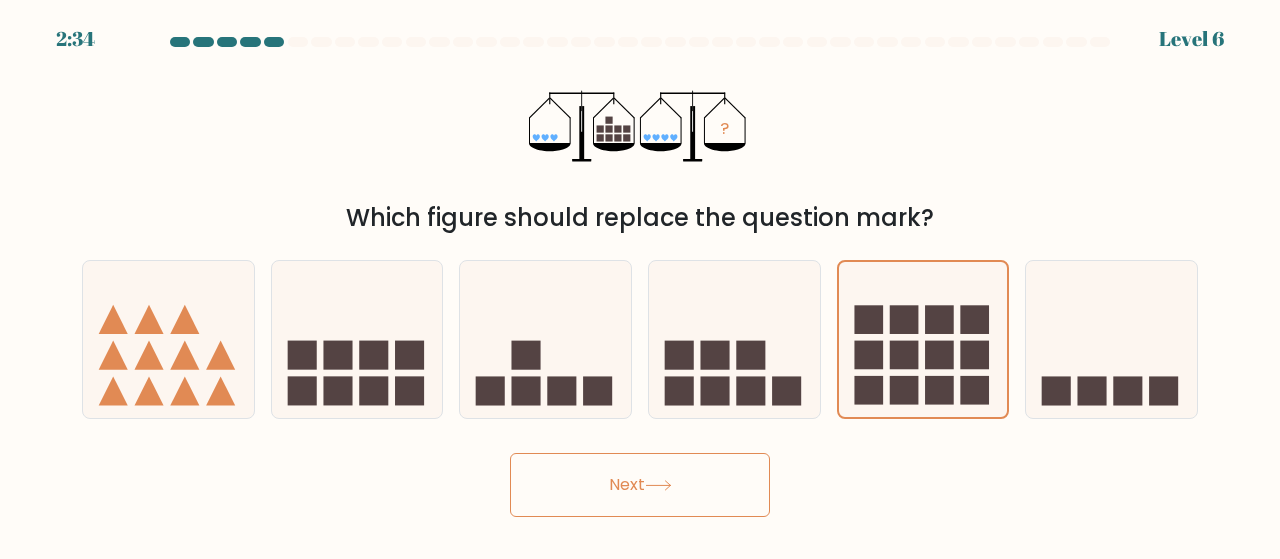 click on "Next" at bounding box center [640, 485] 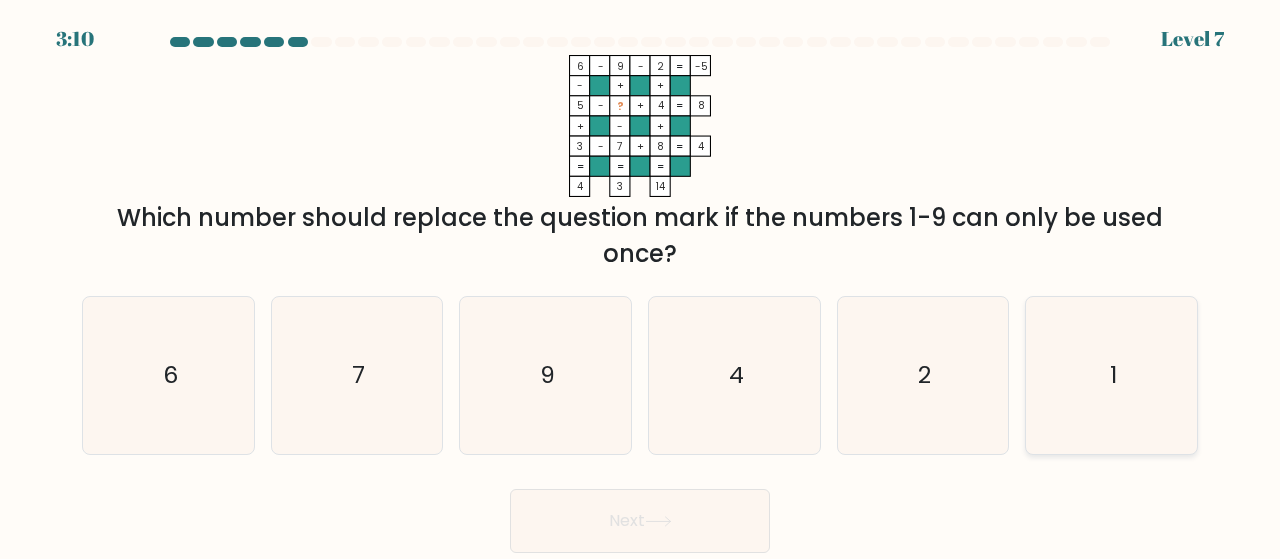 click on "1" at bounding box center (1111, 375) 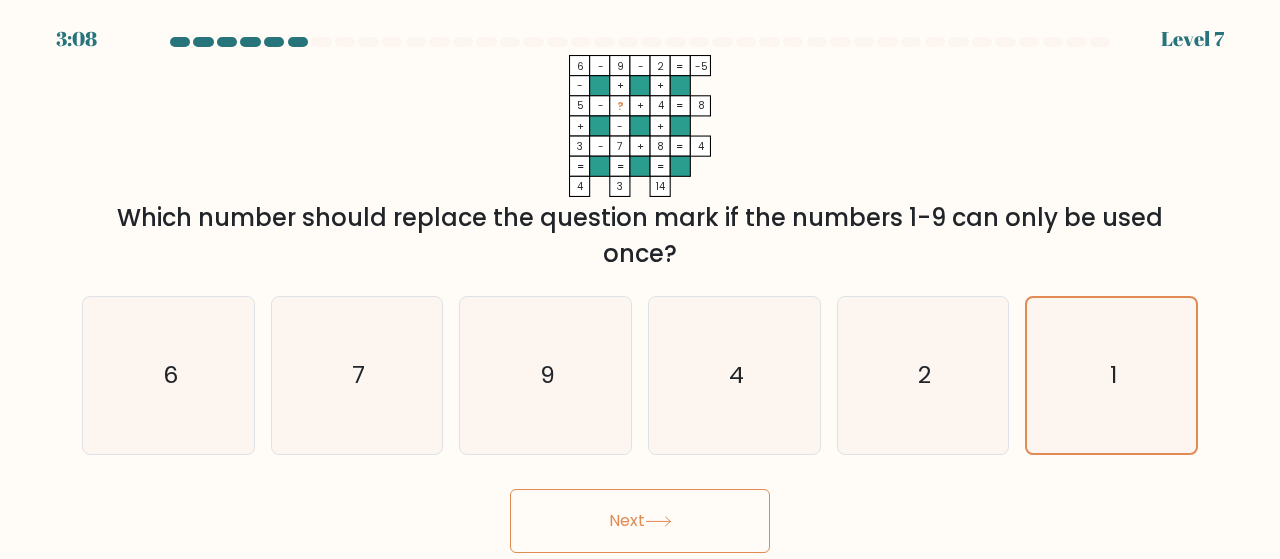 click on "Next" at bounding box center [640, 521] 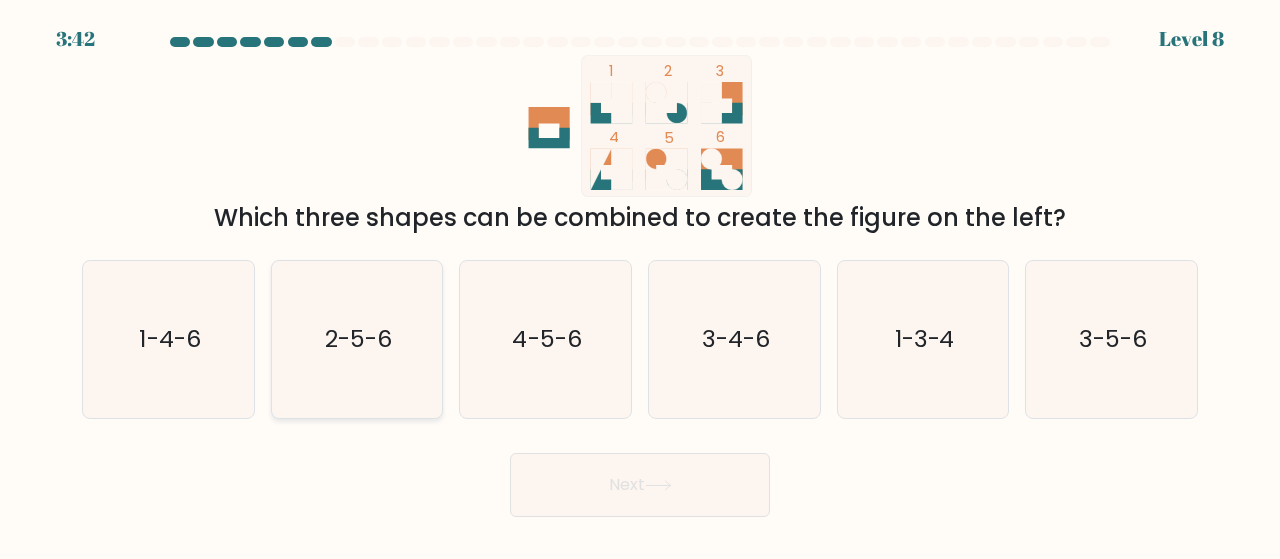 drag, startPoint x: 366, startPoint y: 355, endPoint x: 416, endPoint y: 373, distance: 53.14132 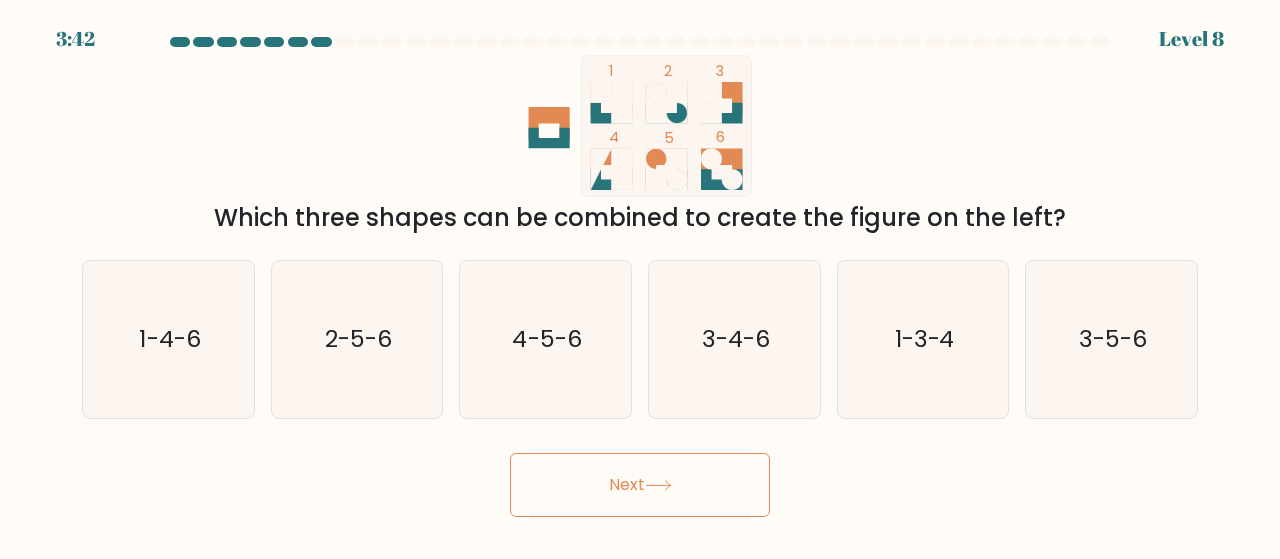 click on "3:42
Level 8" at bounding box center [640, 279] 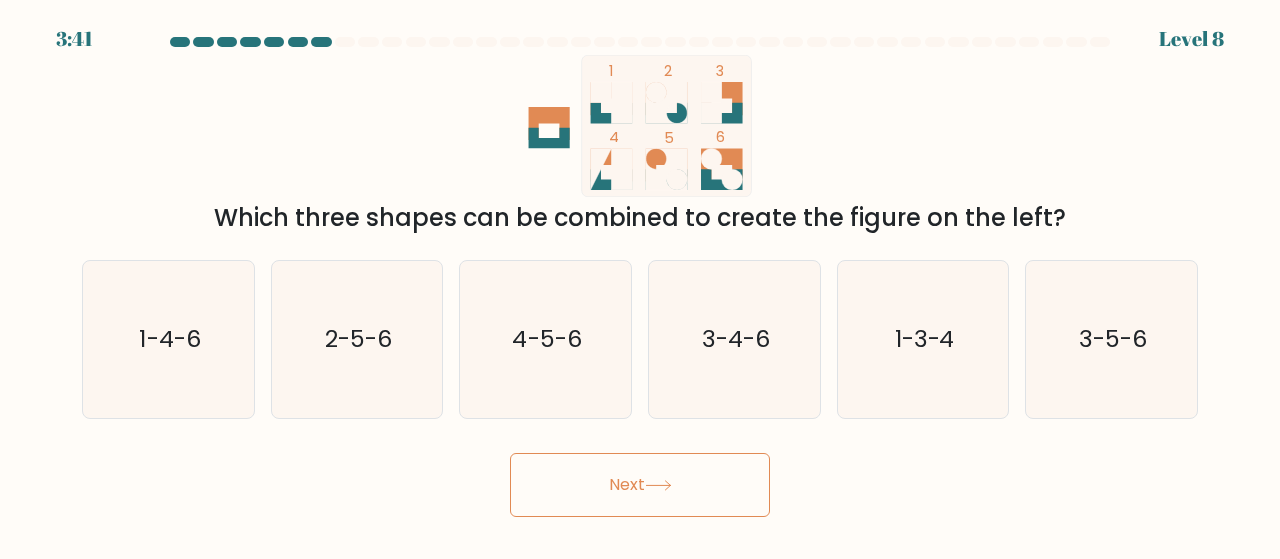 click on "Next" at bounding box center (640, 485) 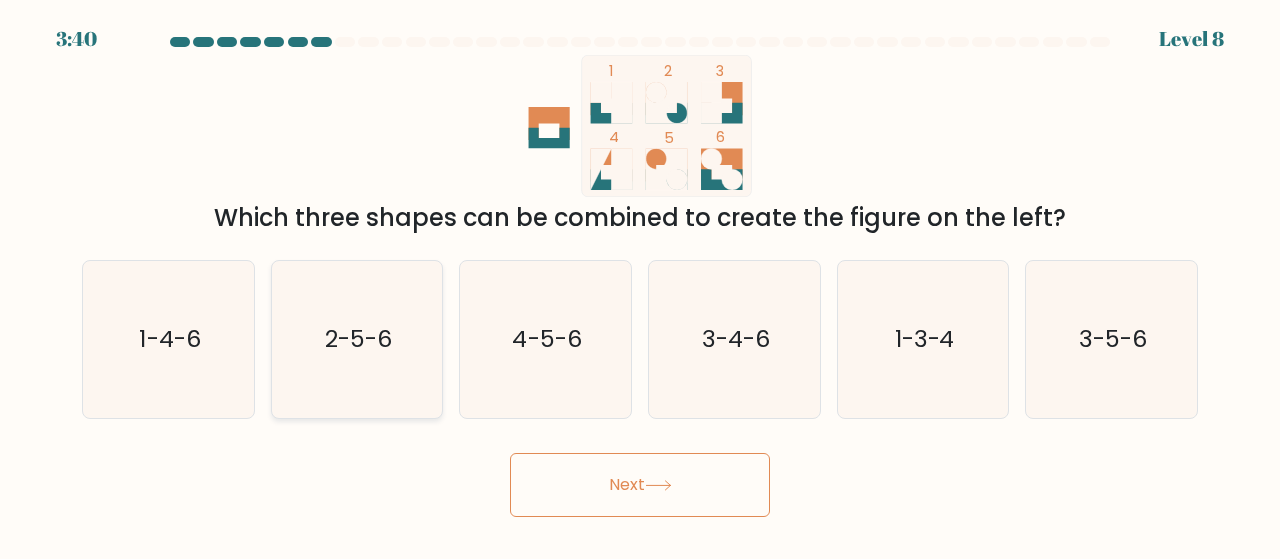 click on "2-5-6" at bounding box center (357, 339) 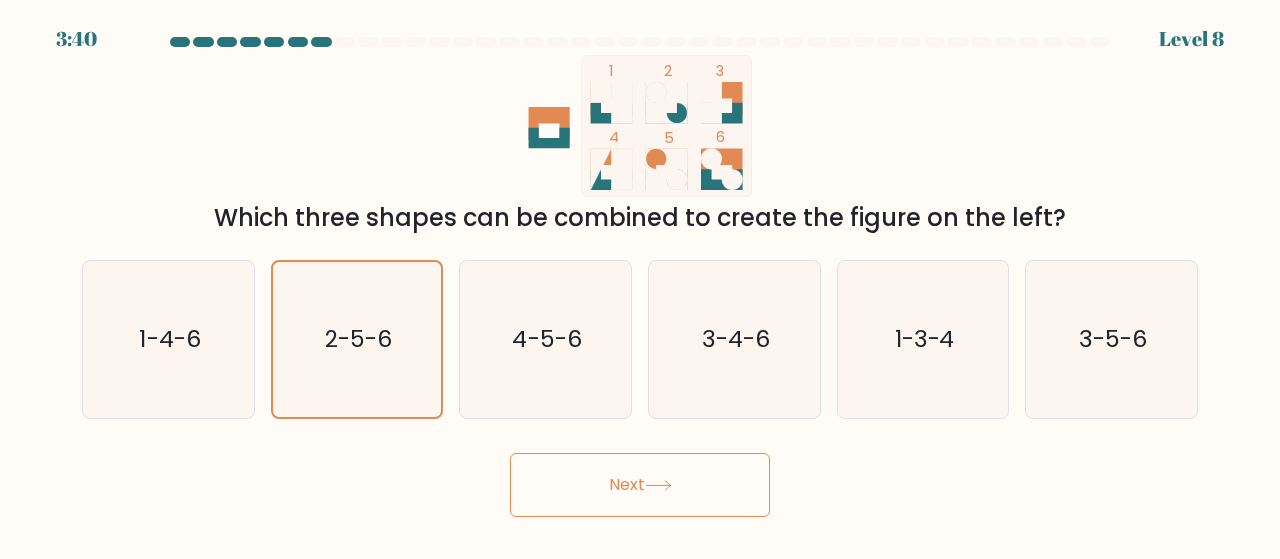 click at bounding box center (640, 277) 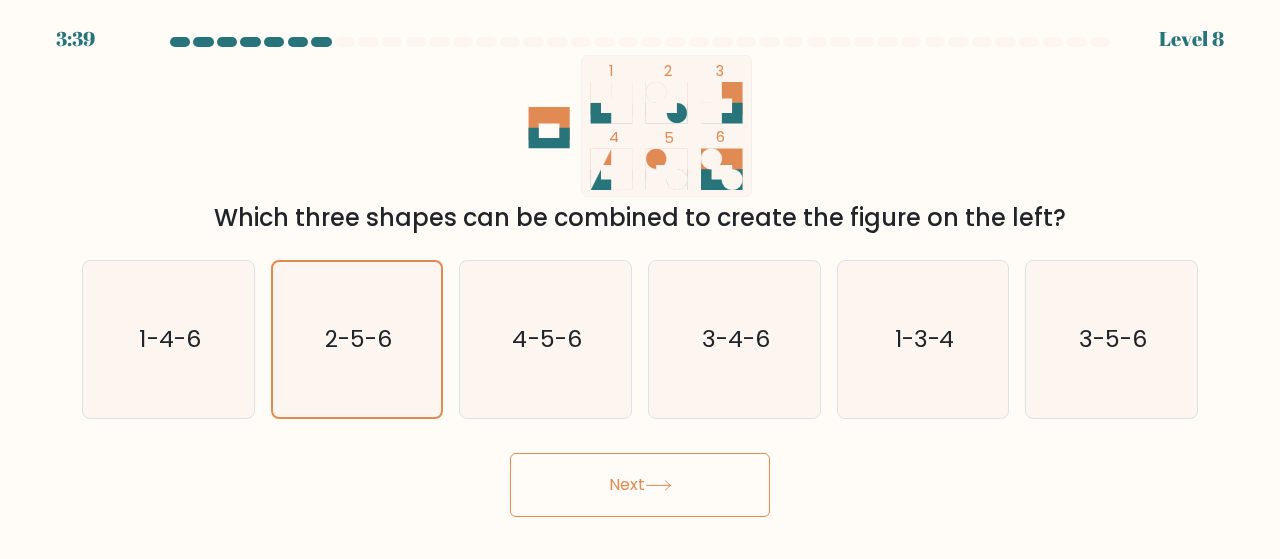 click on "Next" at bounding box center [640, 485] 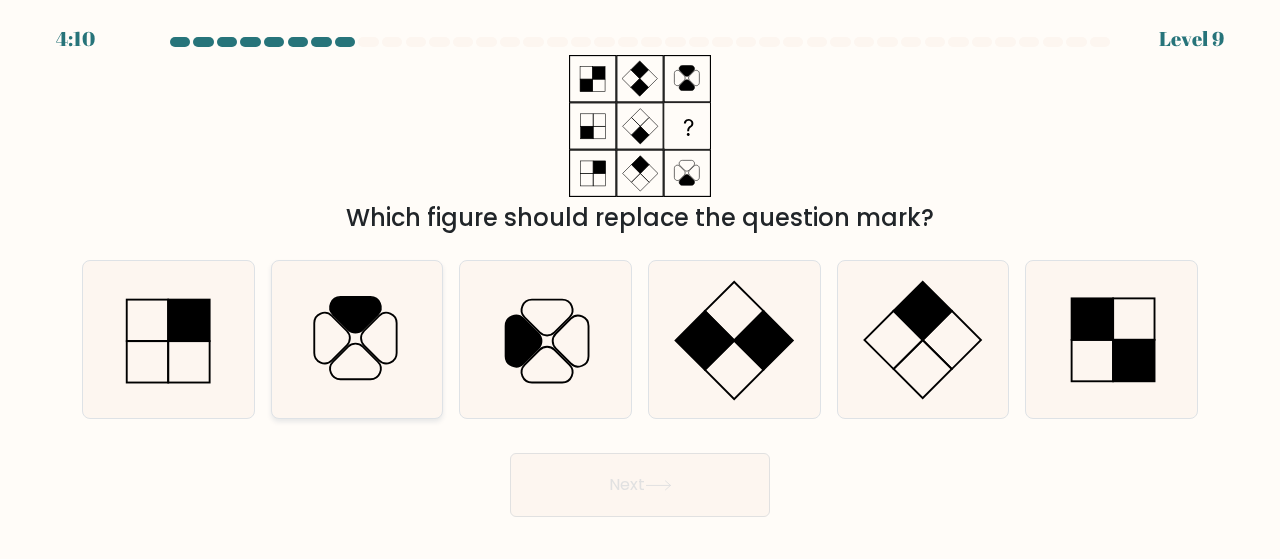 click at bounding box center (357, 339) 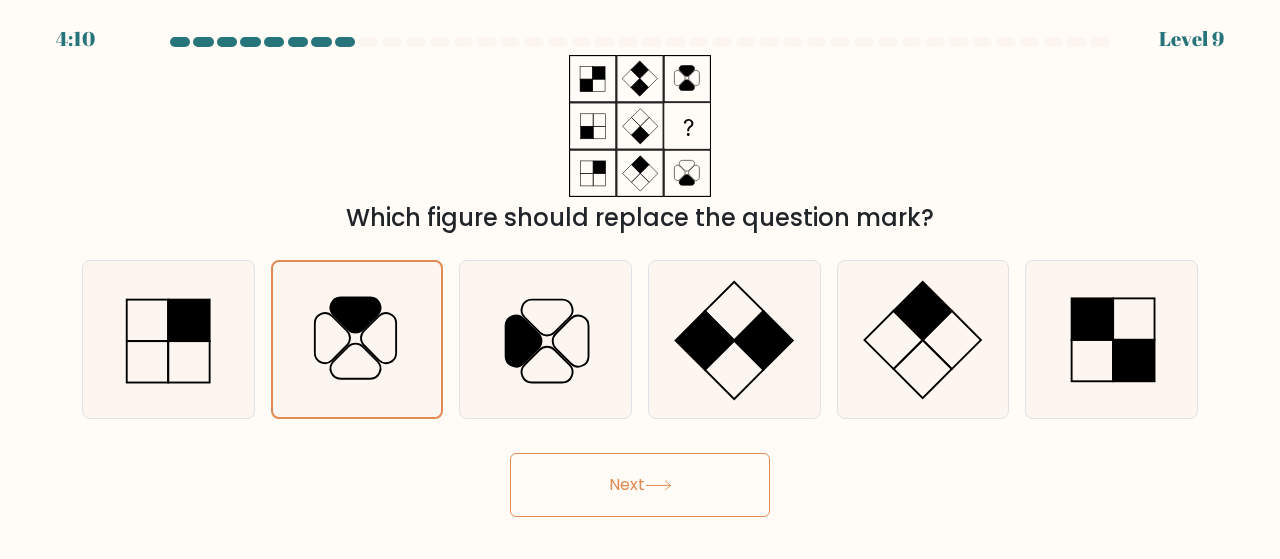 click on "Next" at bounding box center [640, 485] 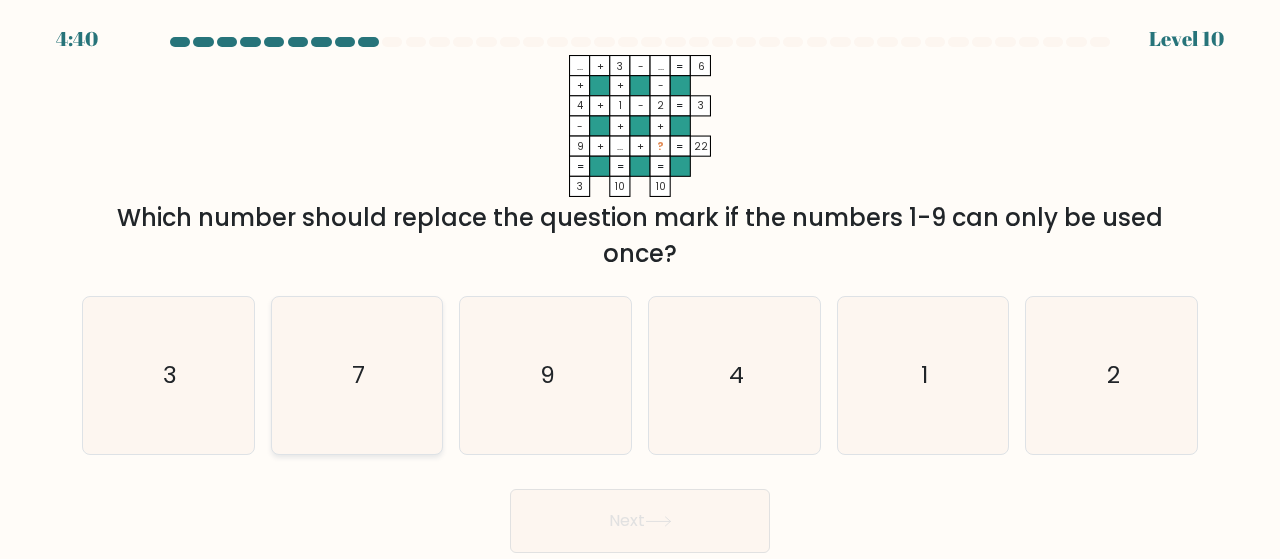 click on "7" at bounding box center (357, 375) 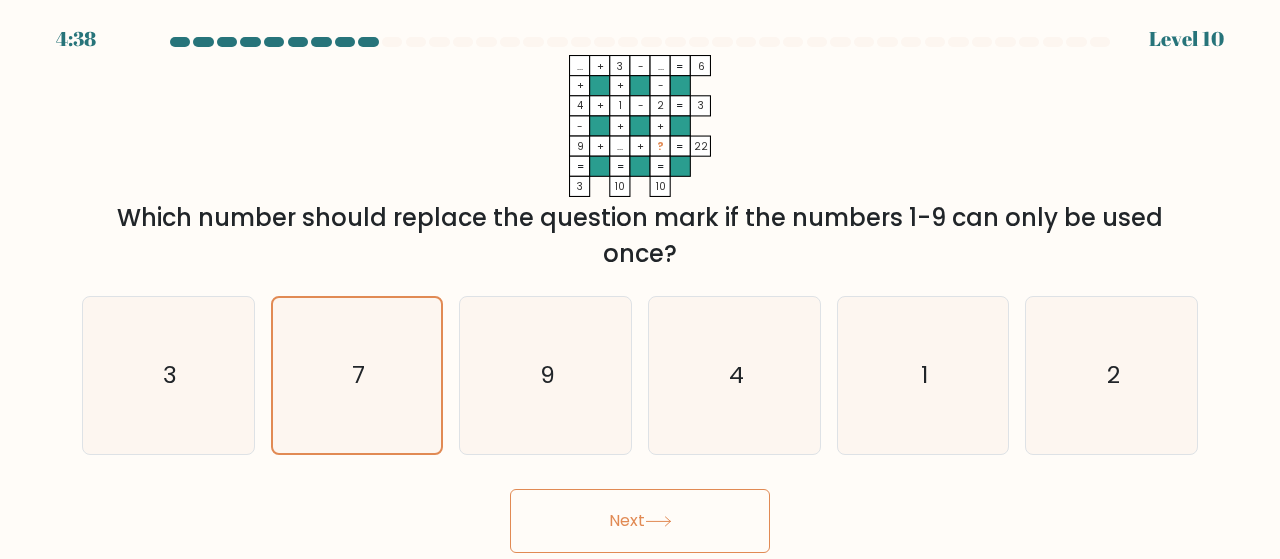 click on "Next" at bounding box center [640, 521] 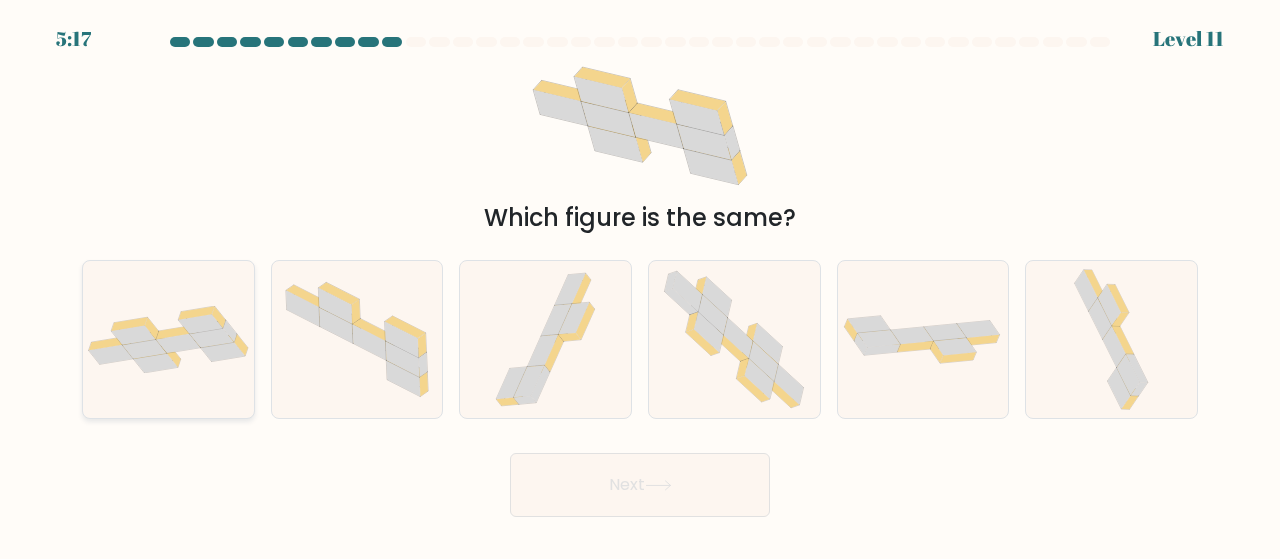 click at bounding box center (168, 339) 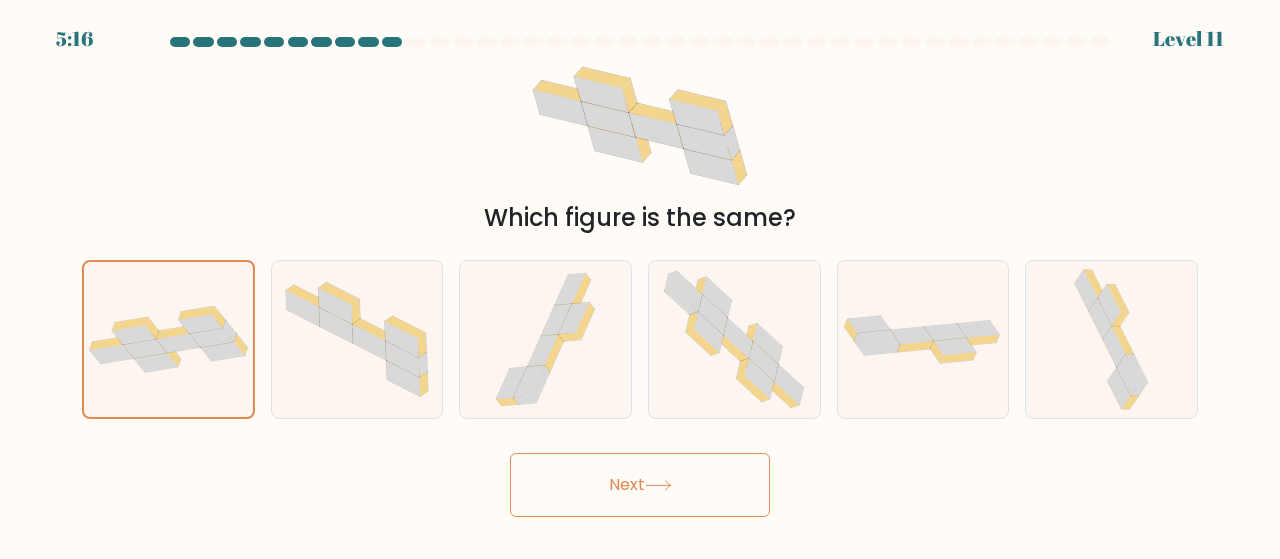 click on "Next" at bounding box center (640, 485) 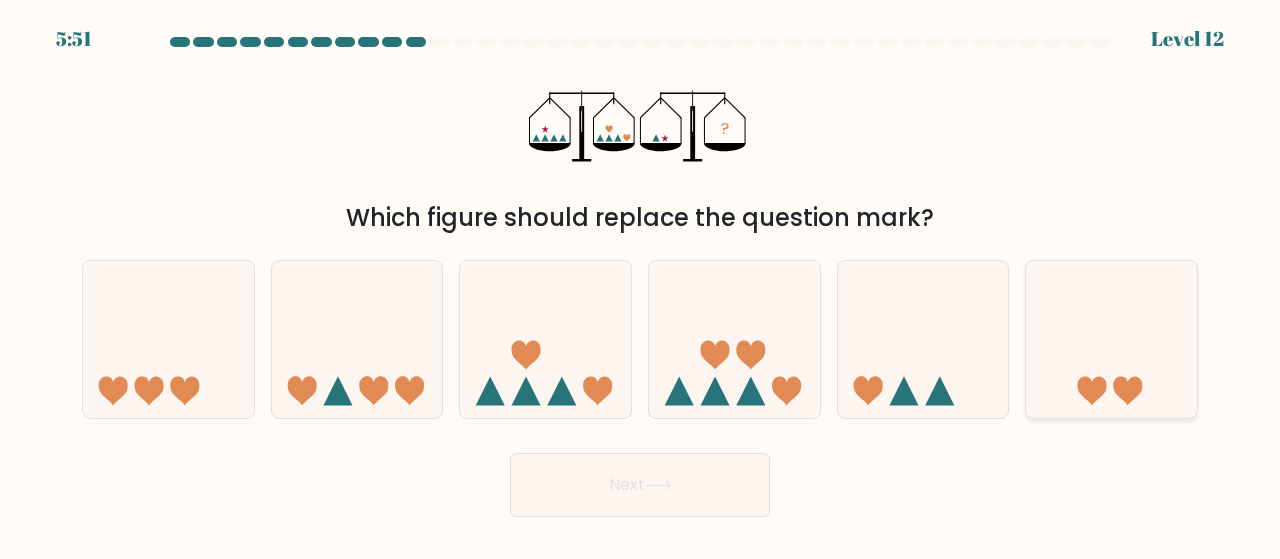 drag, startPoint x: 1110, startPoint y: 343, endPoint x: 1075, endPoint y: 369, distance: 43.60046 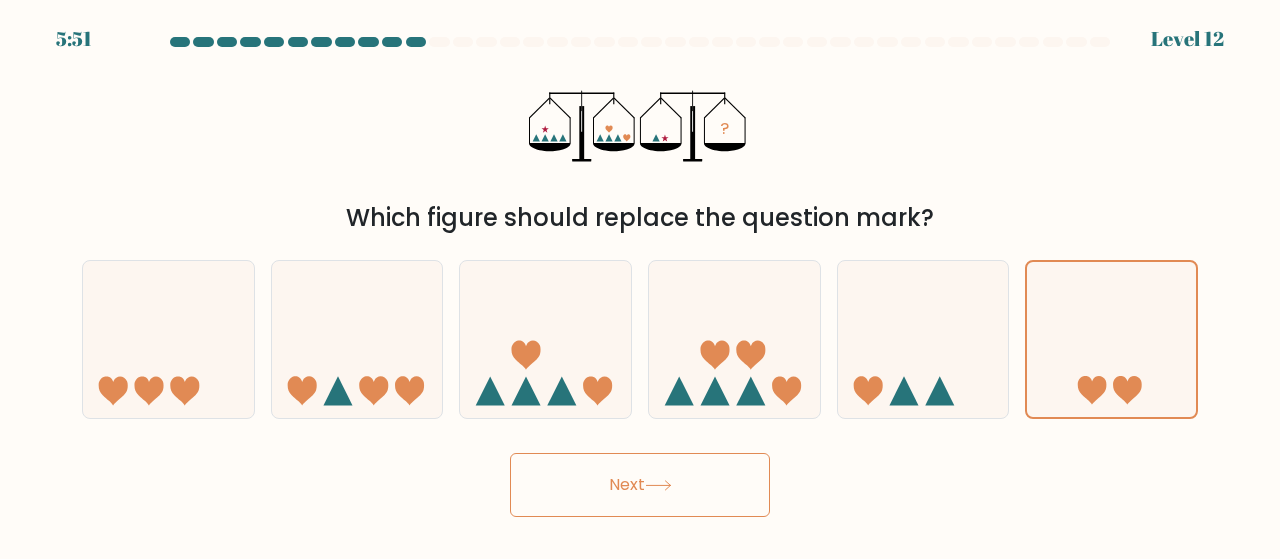 click on "Next" at bounding box center [640, 485] 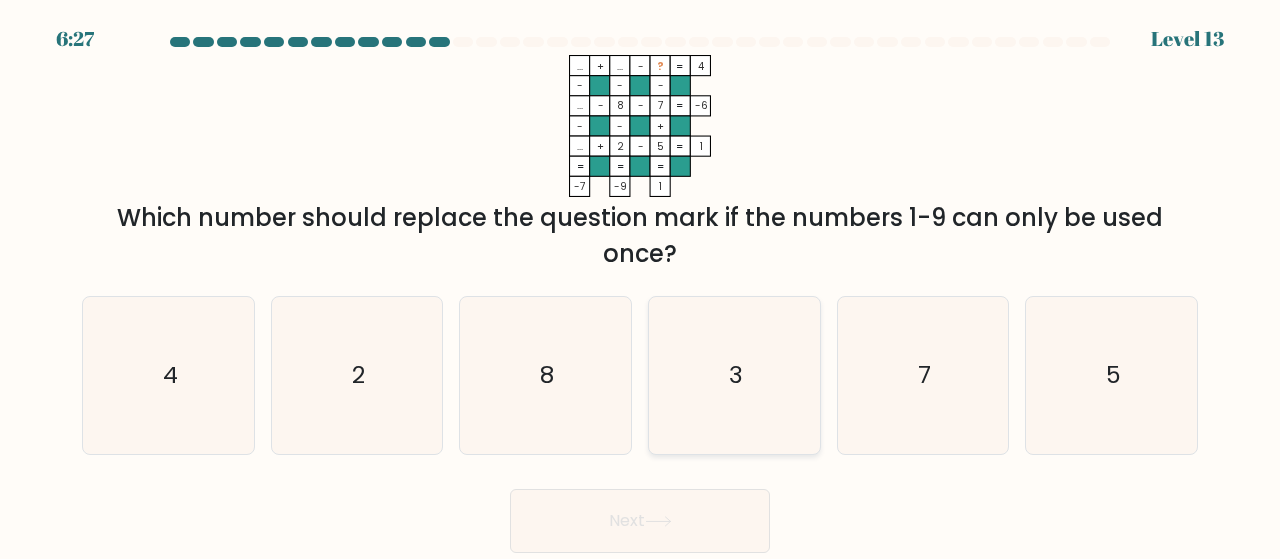 drag, startPoint x: 750, startPoint y: 375, endPoint x: 746, endPoint y: 387, distance: 12.649111 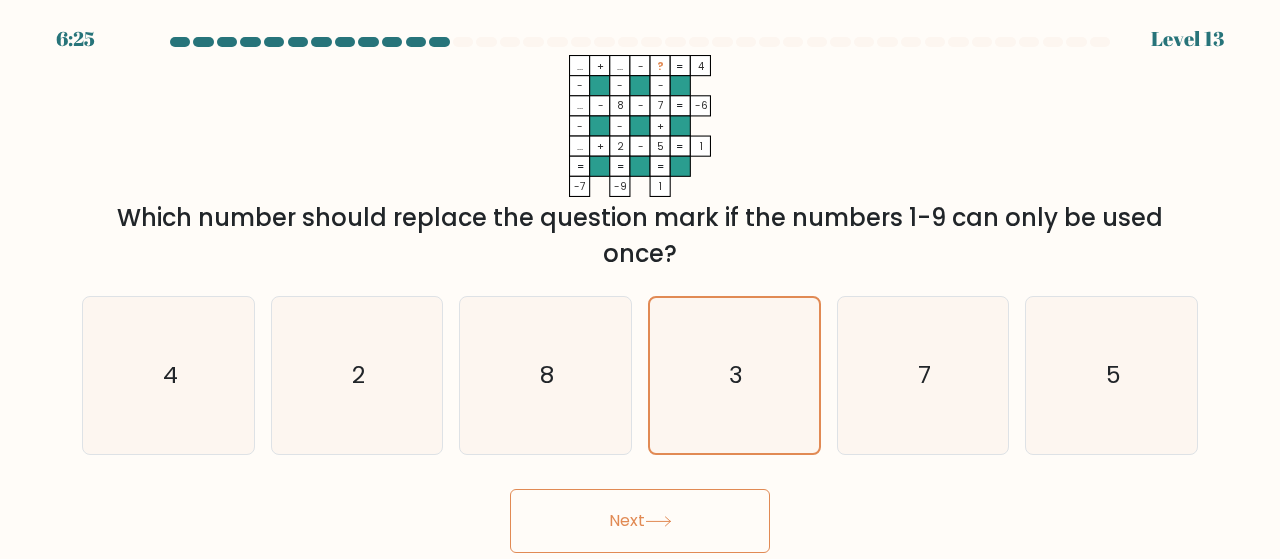 click on "Next" at bounding box center [640, 521] 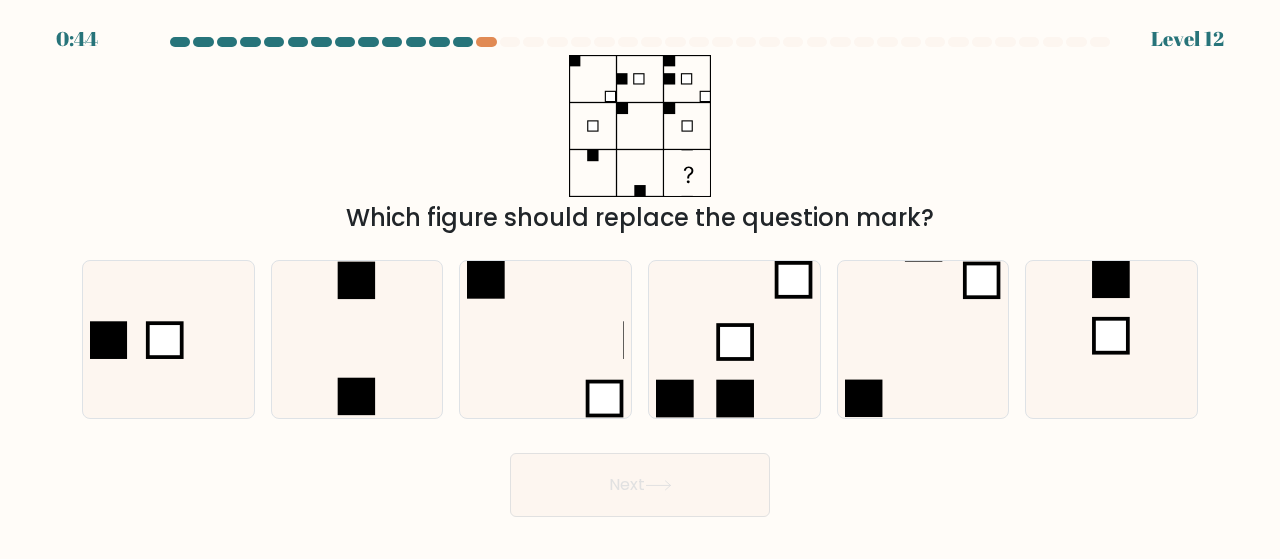 scroll, scrollTop: 0, scrollLeft: 0, axis: both 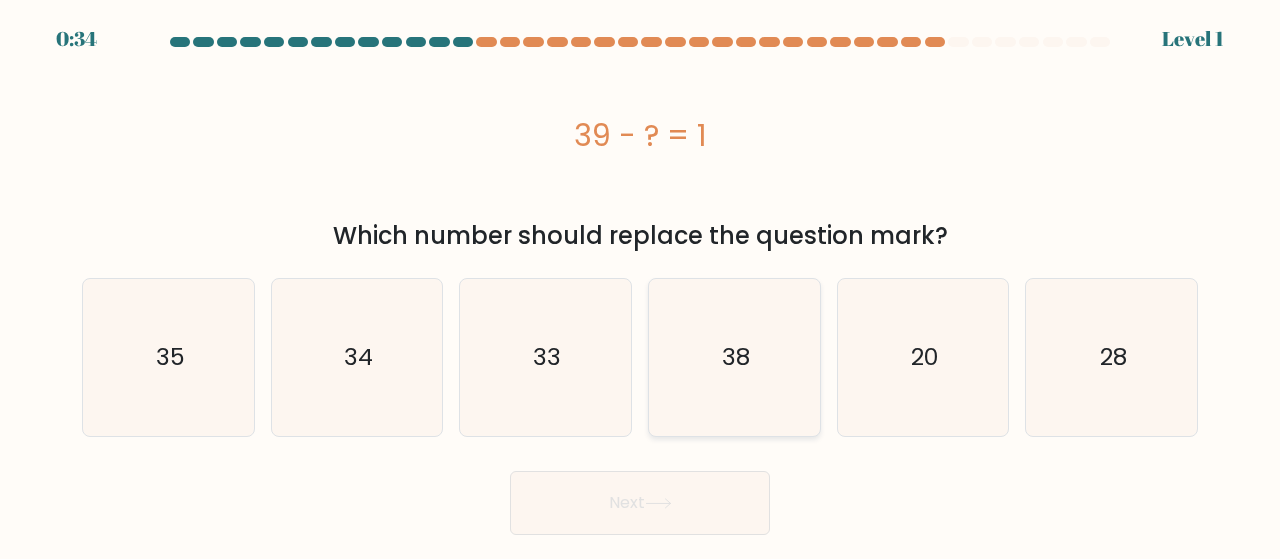 click on "38" at bounding box center (734, 357) 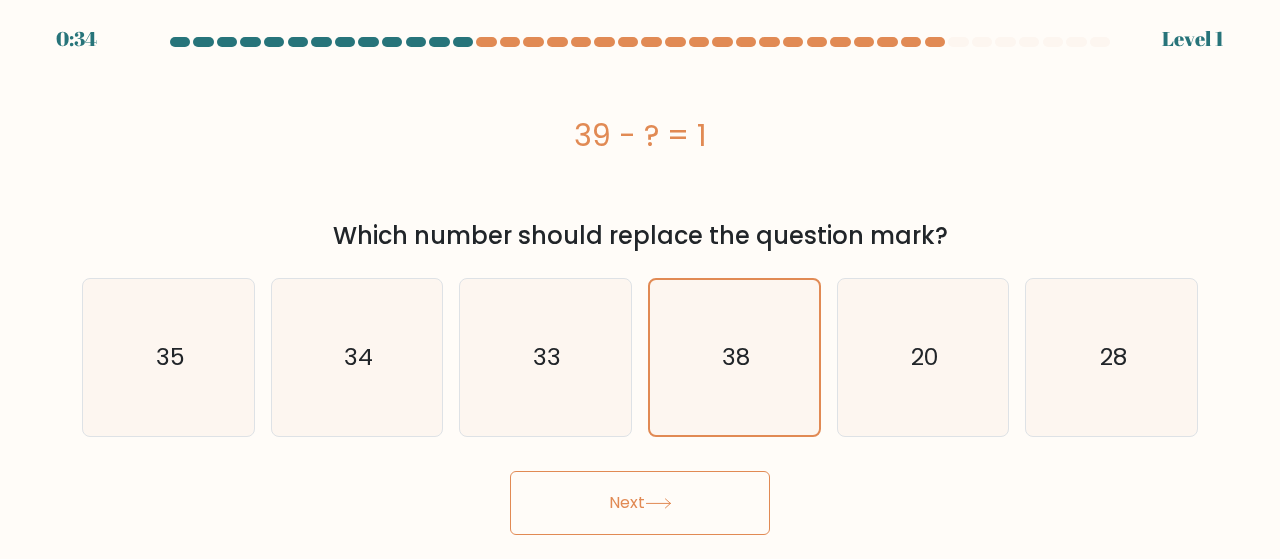 click on "Next" at bounding box center [640, 503] 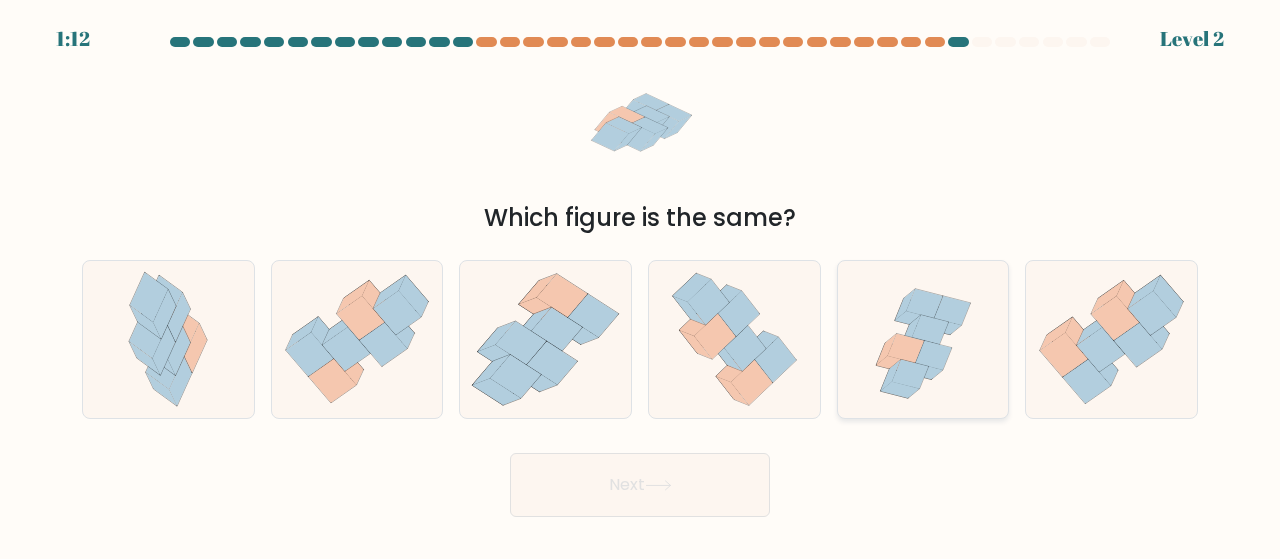 click at bounding box center (922, 339) 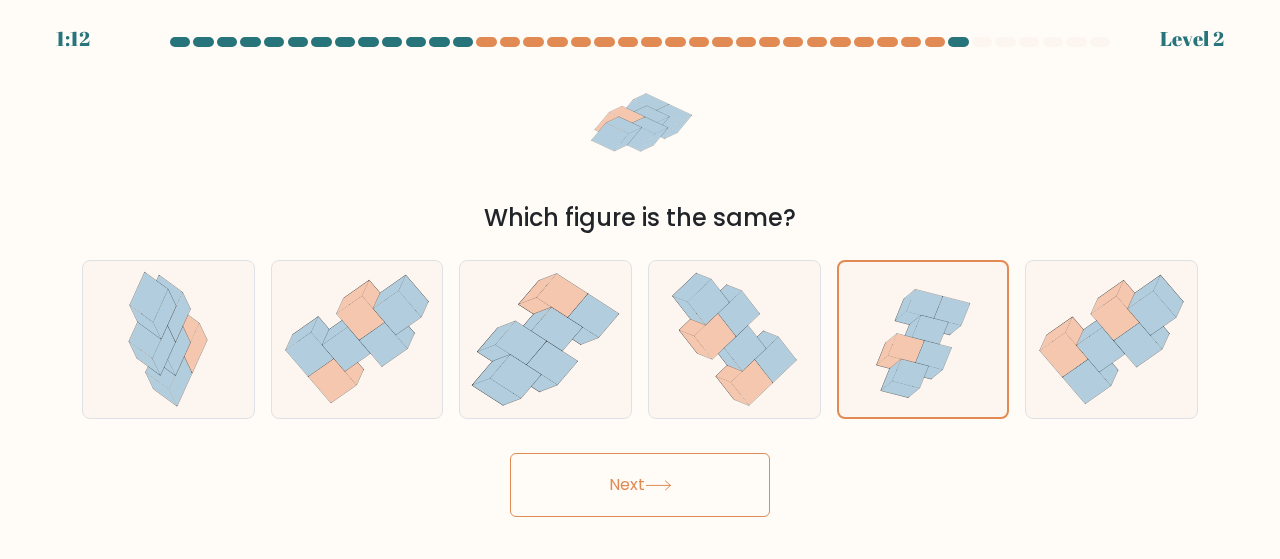 click on "Next" at bounding box center (640, 485) 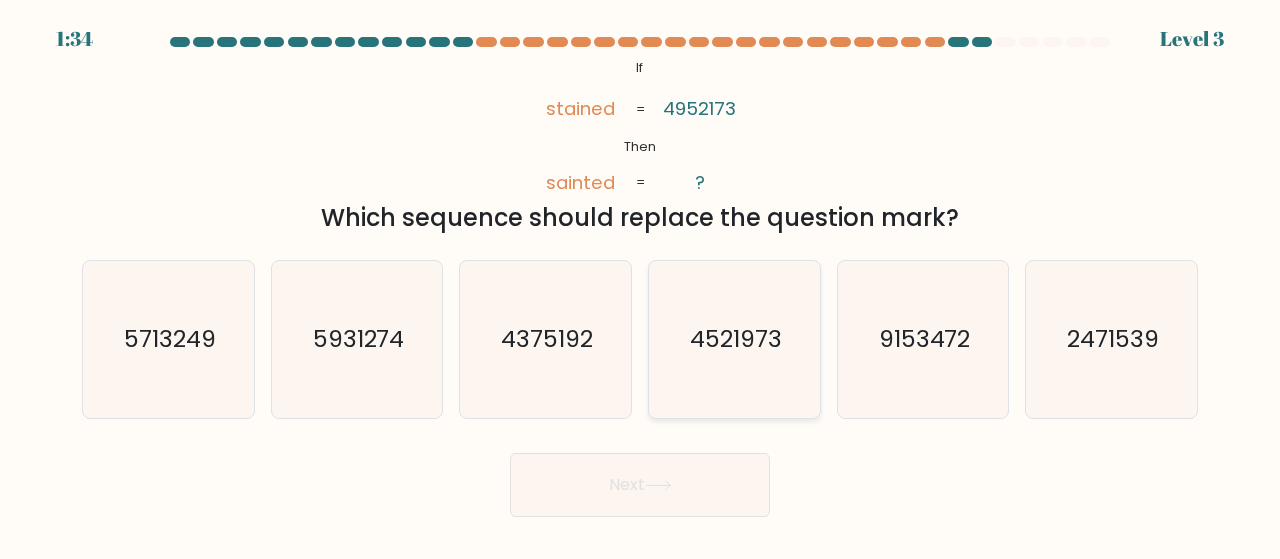 click on "4521973" at bounding box center [734, 339] 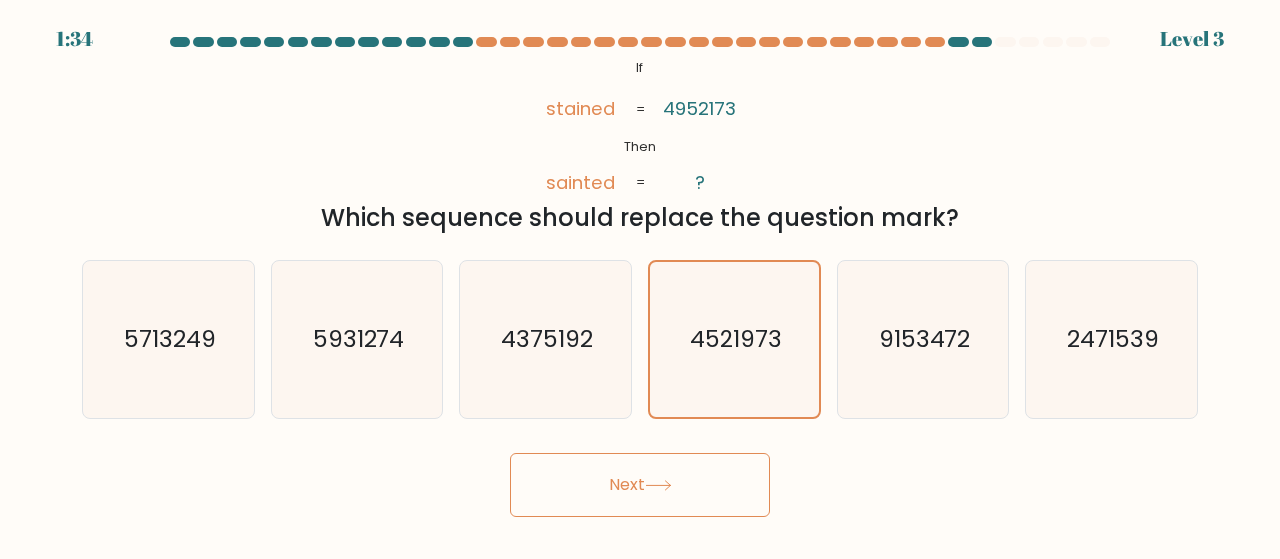 click on "Next" at bounding box center [640, 485] 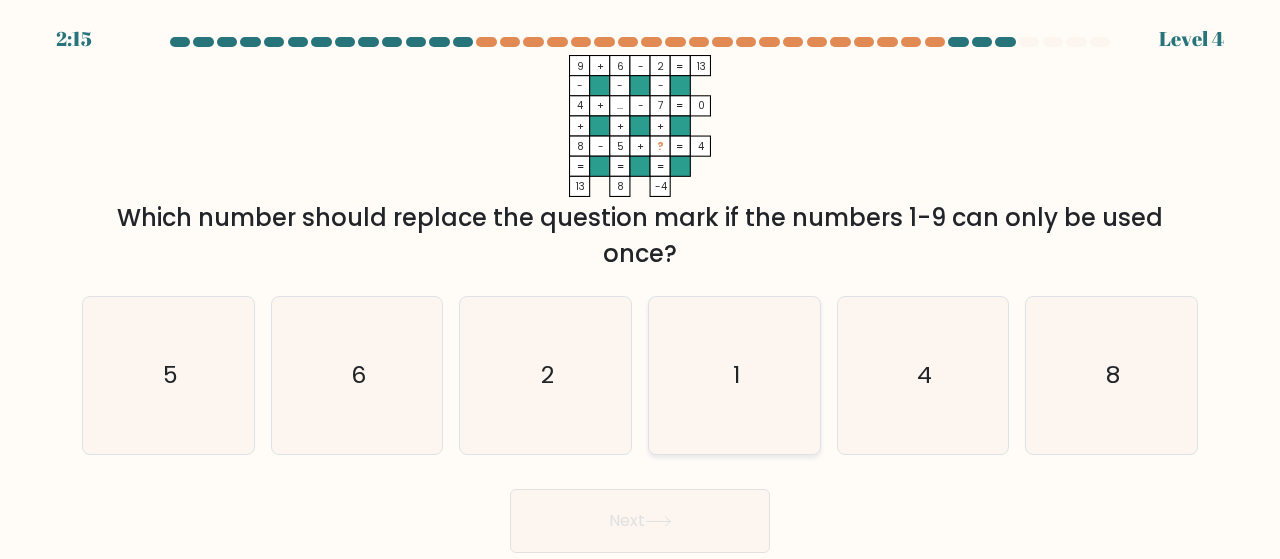 click on "1" at bounding box center [734, 375] 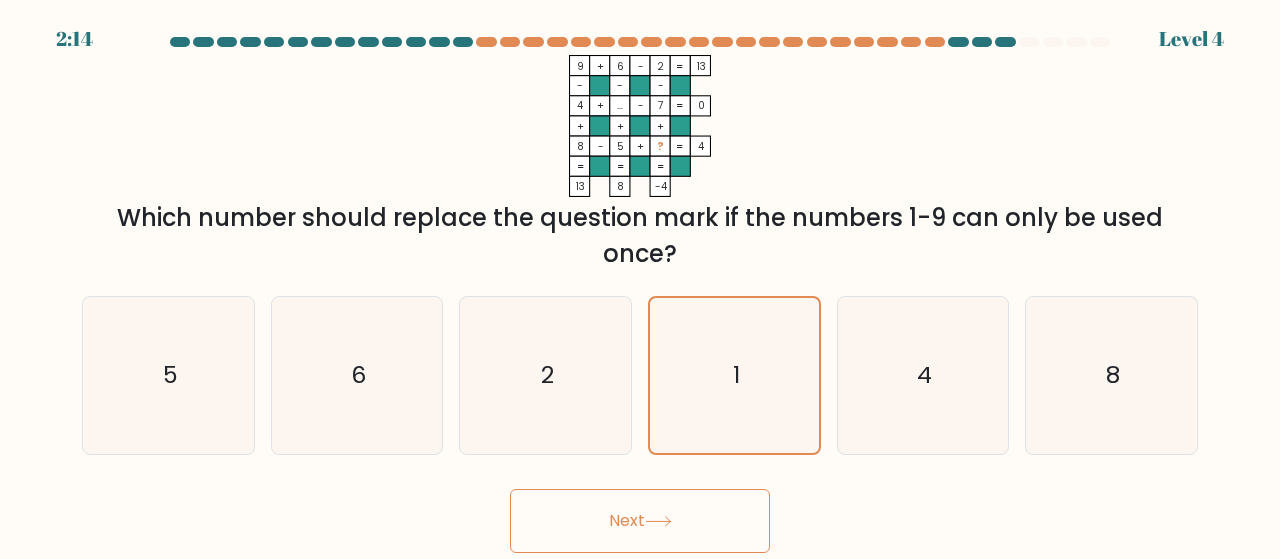 click on "Next" at bounding box center [640, 521] 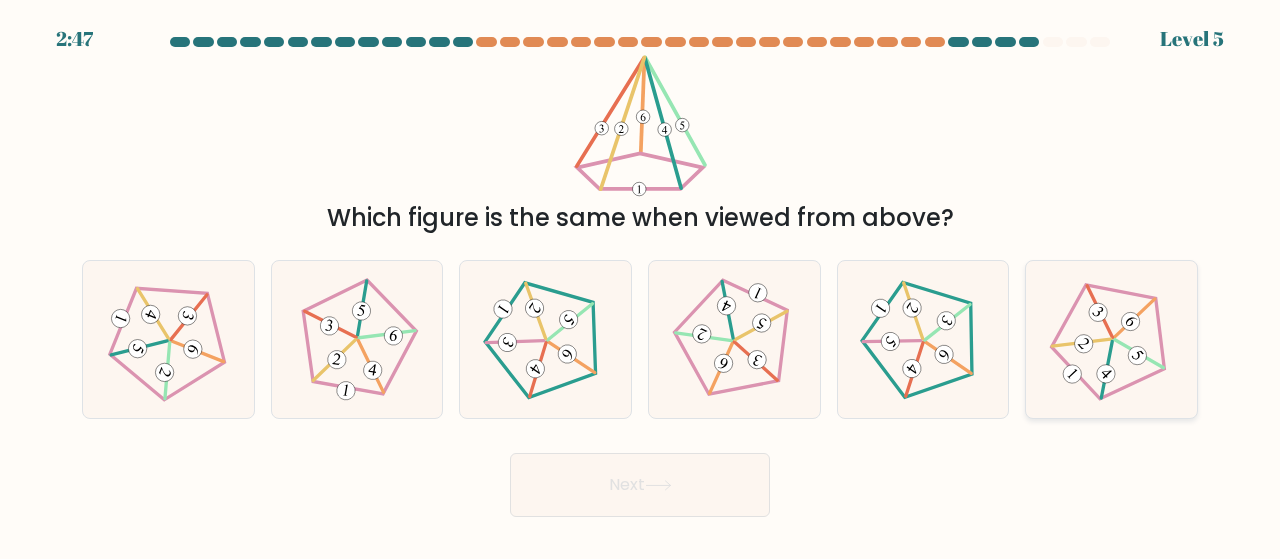 click at bounding box center [1111, 339] 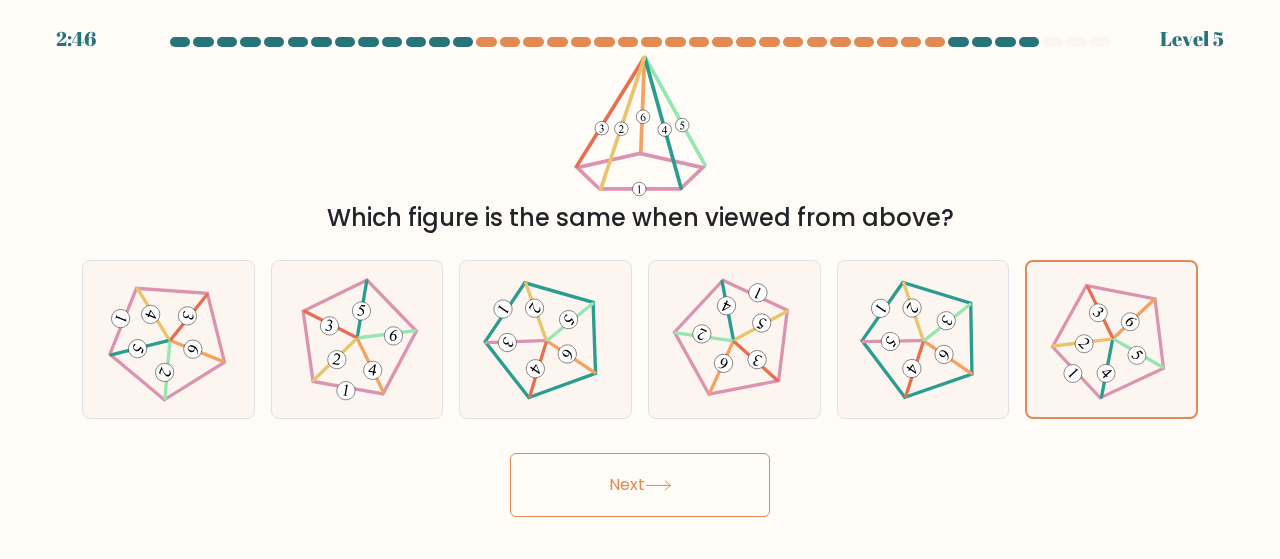 click on "Next" at bounding box center [640, 485] 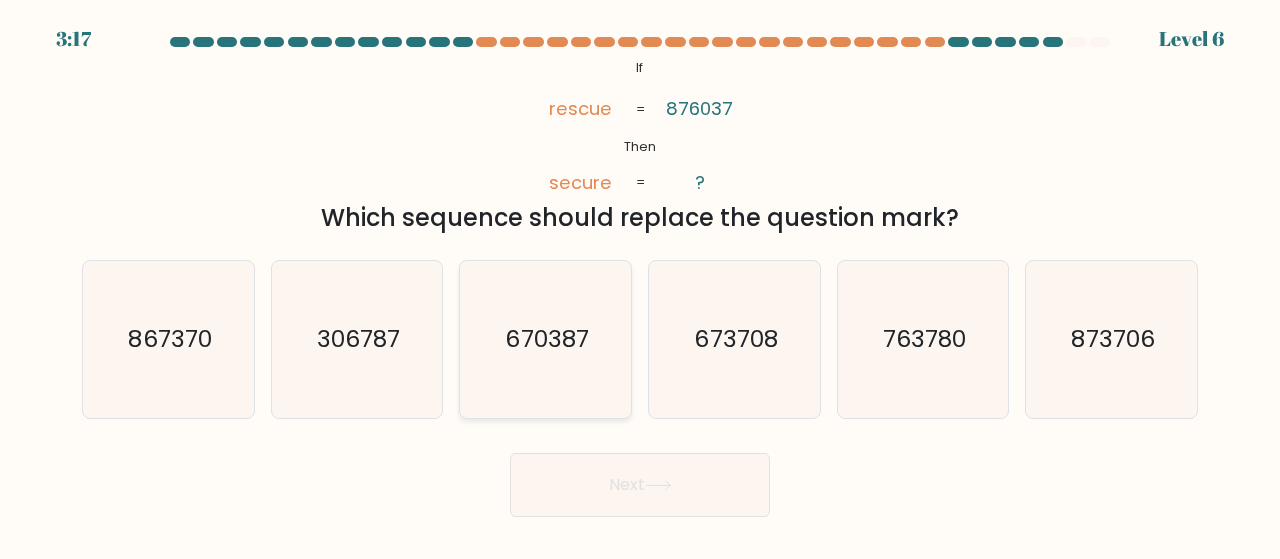 click on "670387" at bounding box center [545, 339] 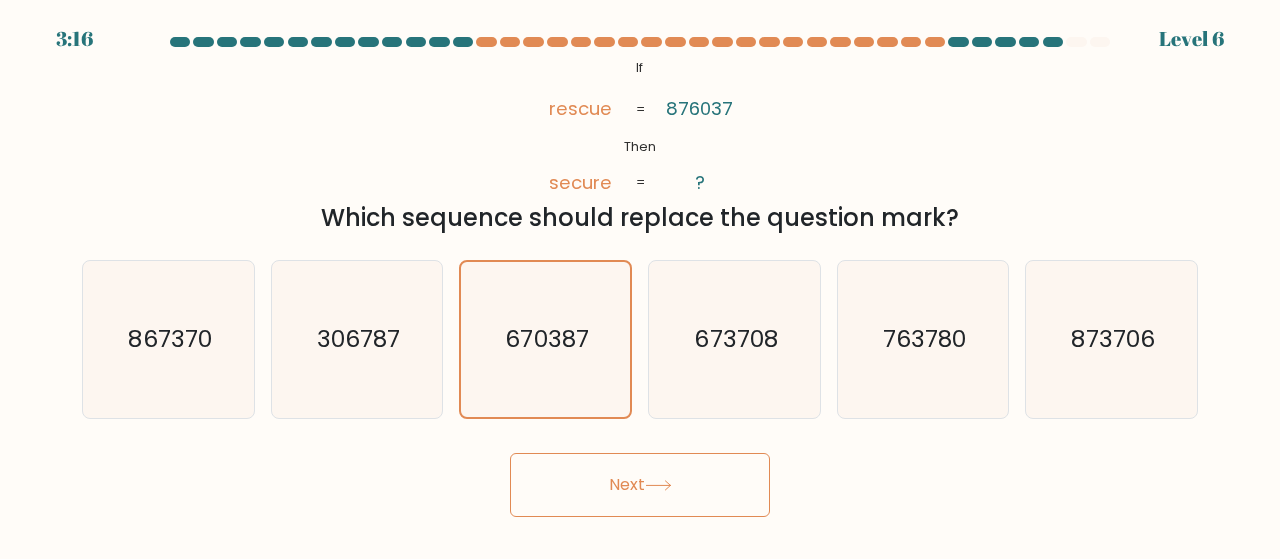 click on "Next" at bounding box center (640, 485) 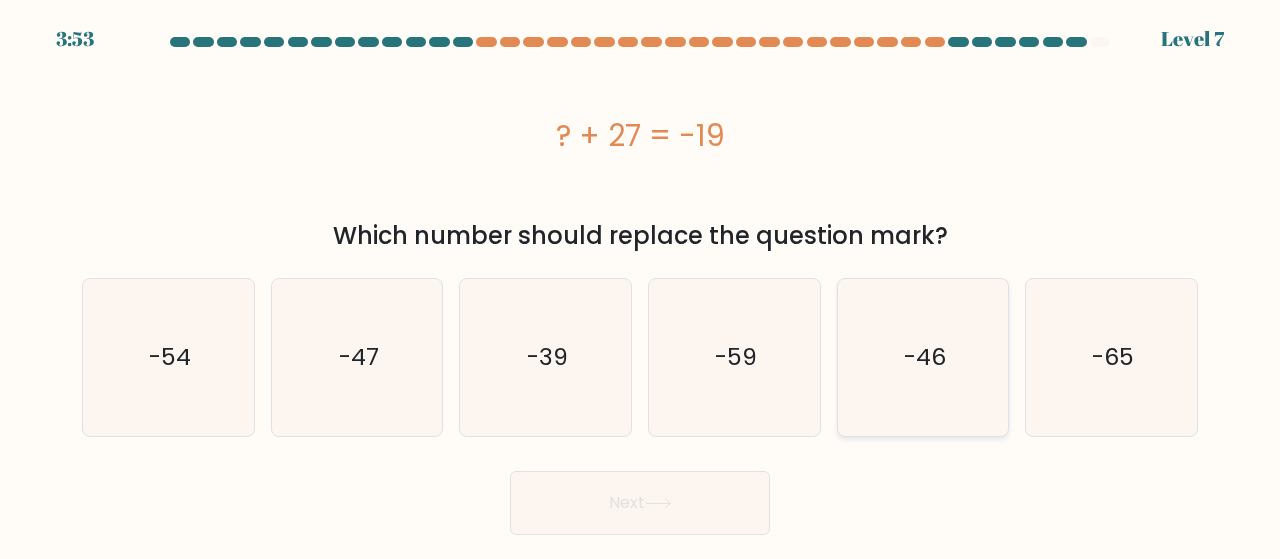 click on "-46" at bounding box center (923, 357) 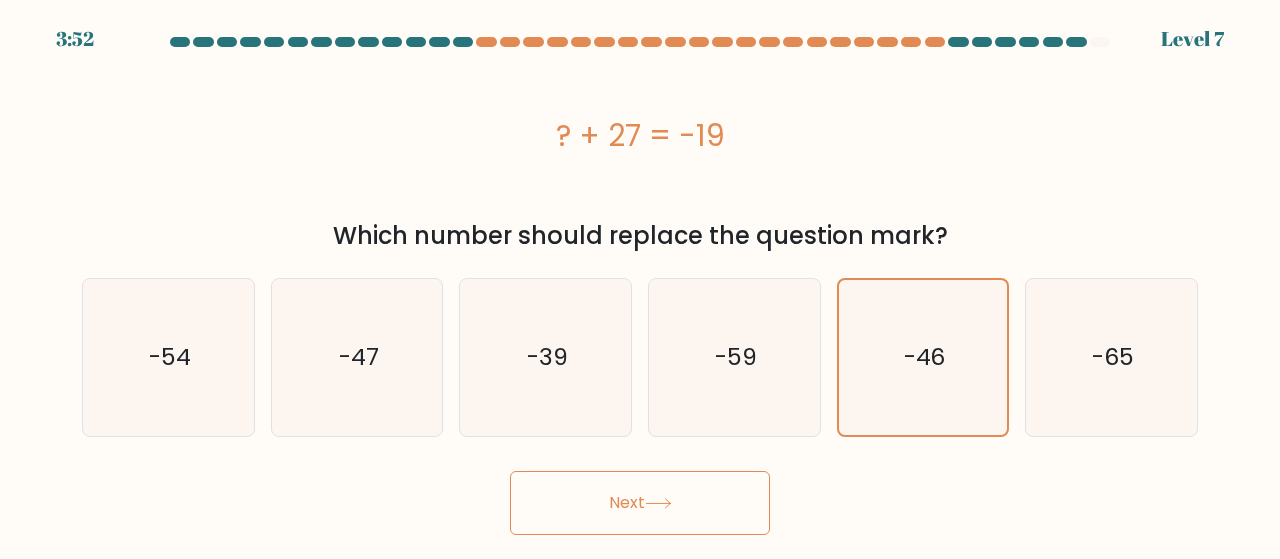 click on "Next" at bounding box center [640, 503] 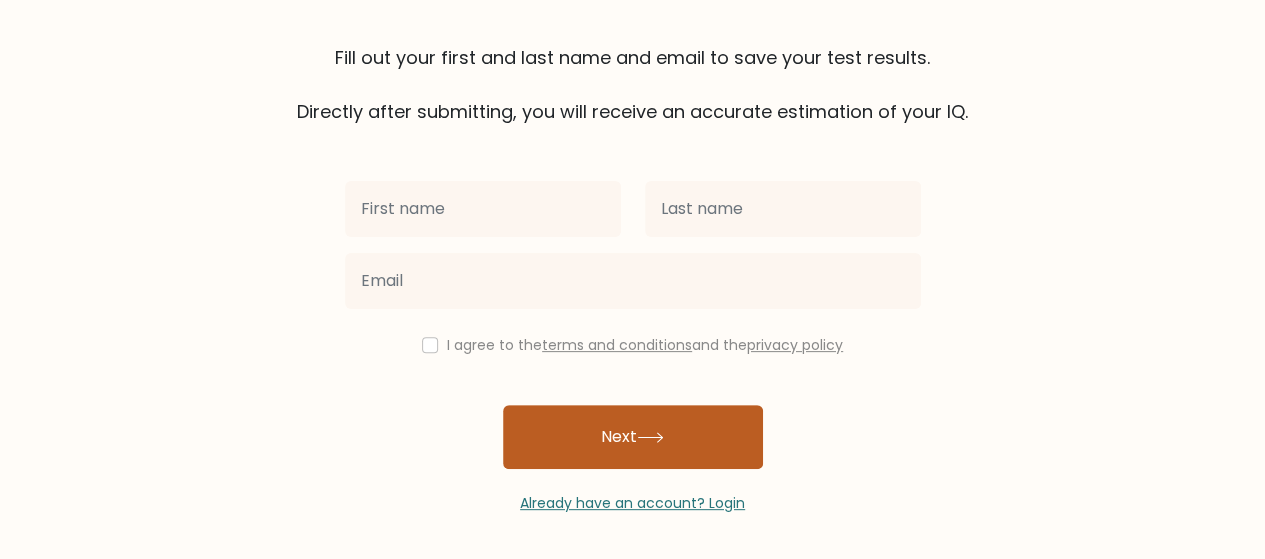 scroll, scrollTop: 141, scrollLeft: 0, axis: vertical 